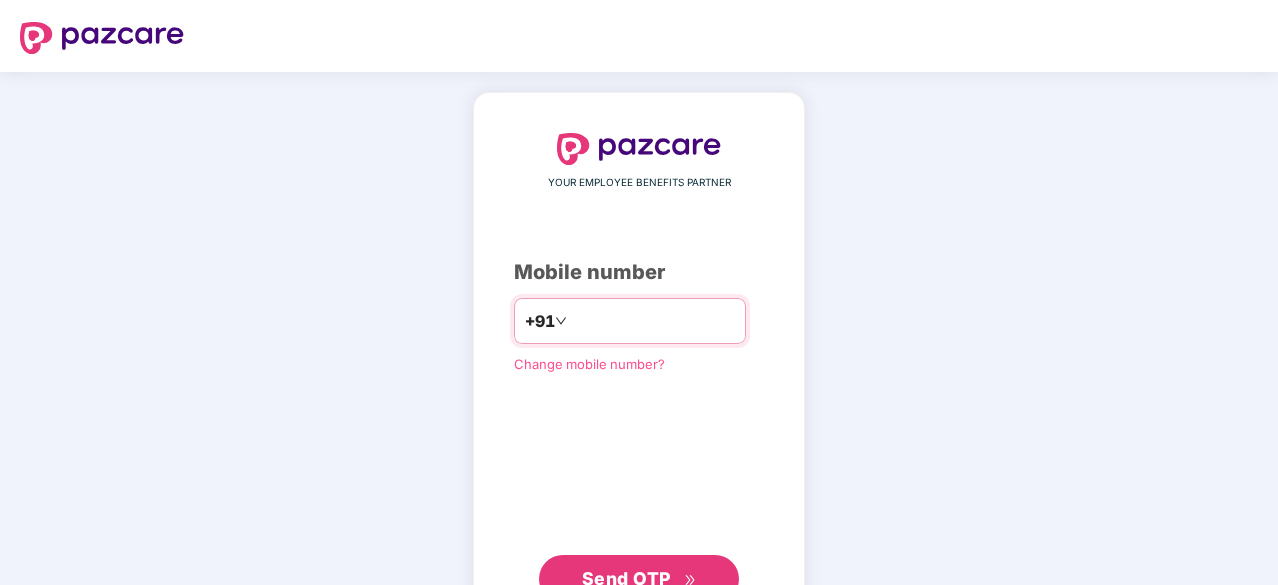 scroll, scrollTop: 0, scrollLeft: 0, axis: both 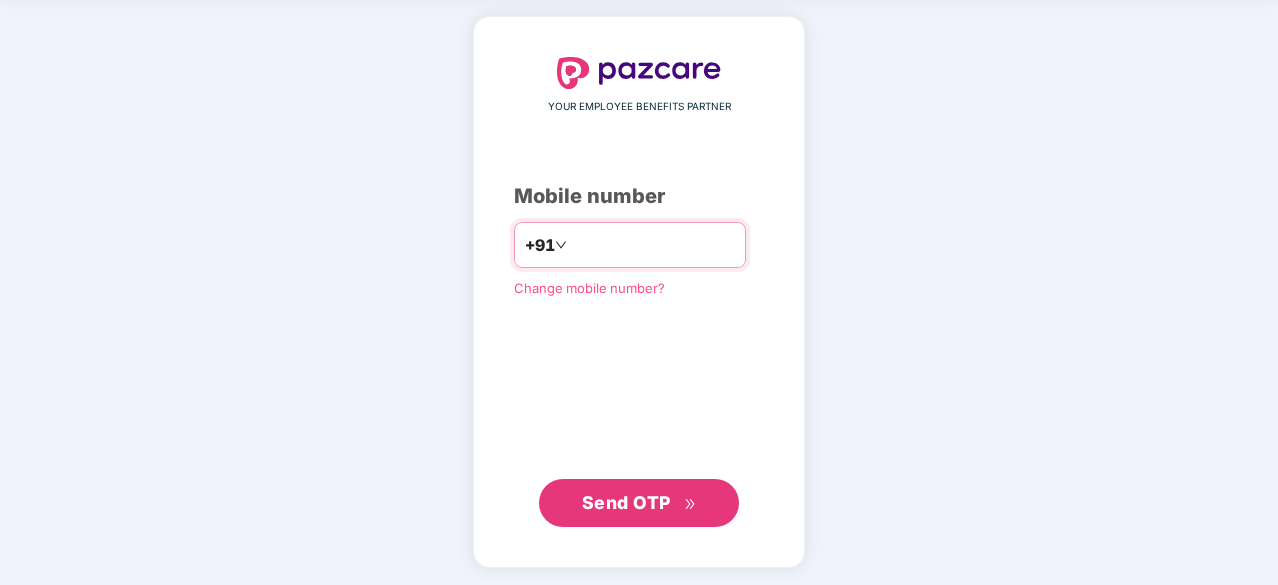 type on "**********" 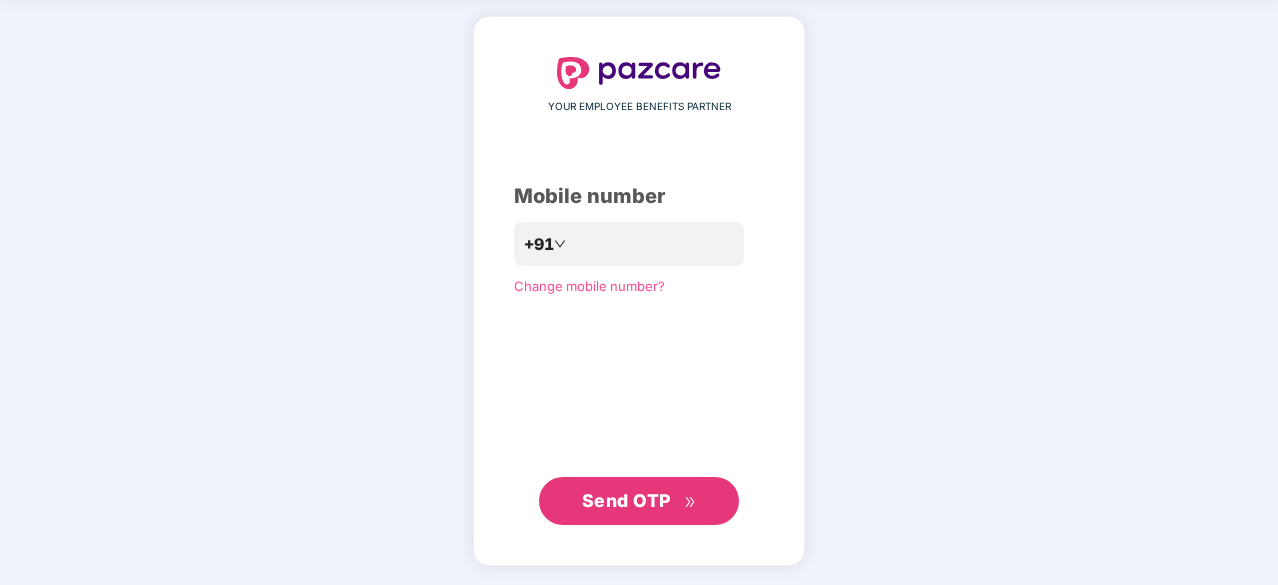 scroll, scrollTop: 75, scrollLeft: 0, axis: vertical 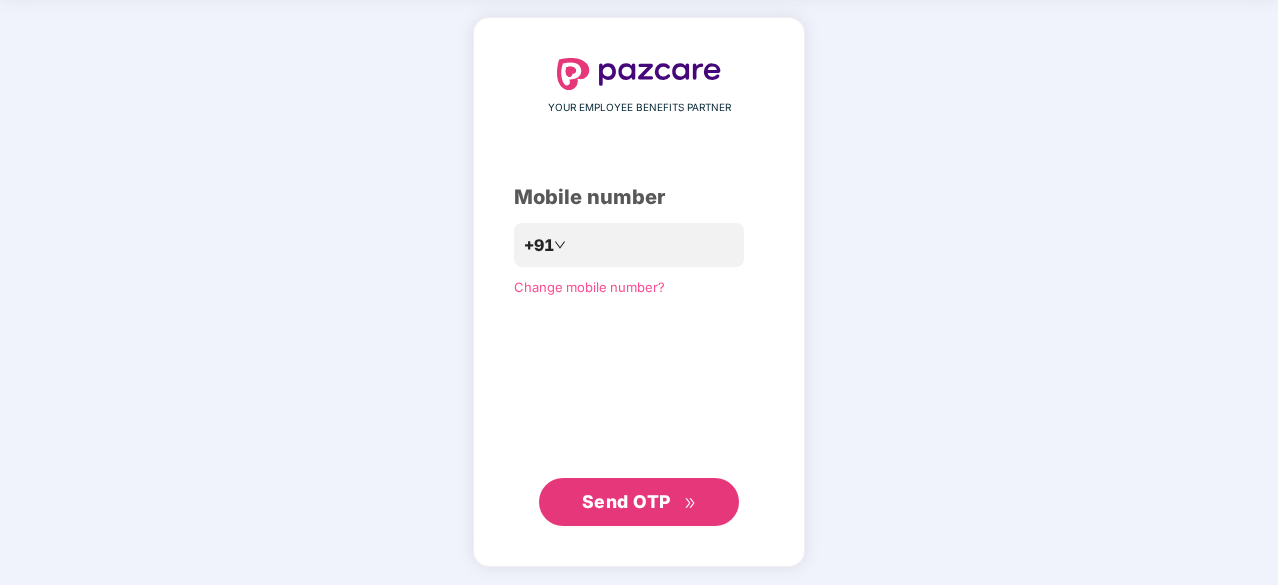 click on "Send OTP" at bounding box center [626, 501] 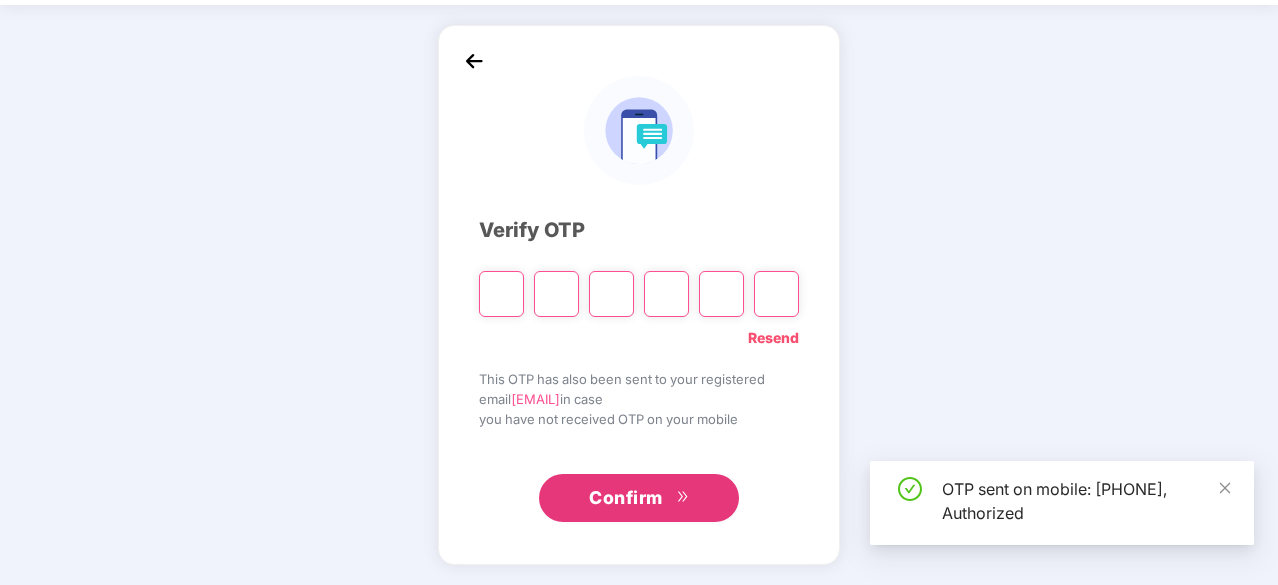 scroll, scrollTop: 66, scrollLeft: 0, axis: vertical 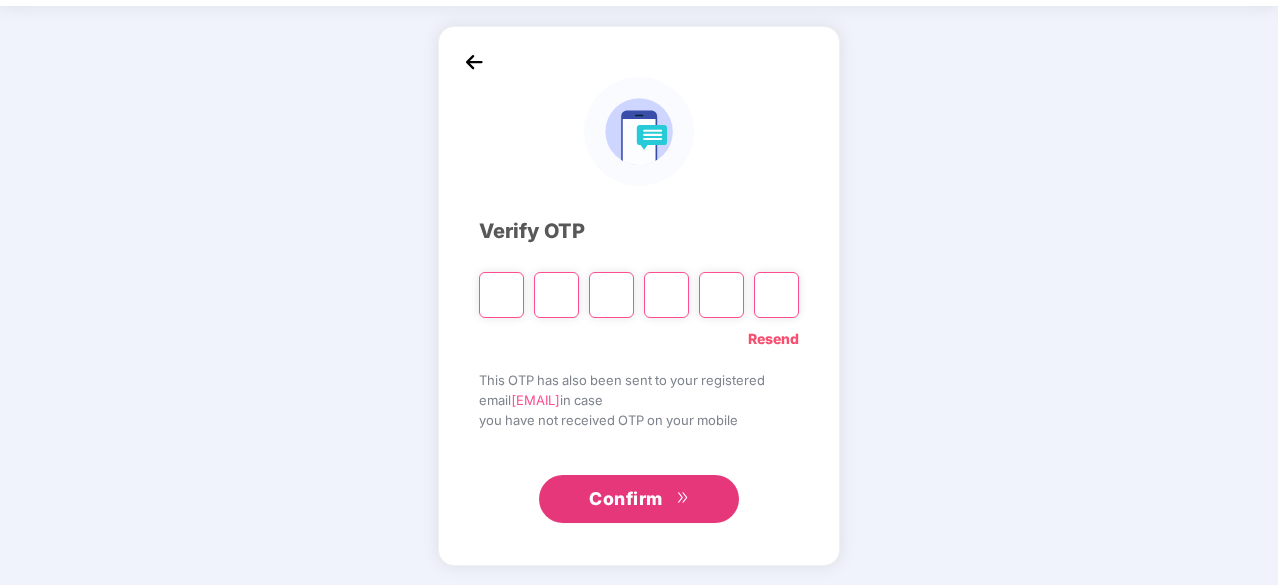 type on "*" 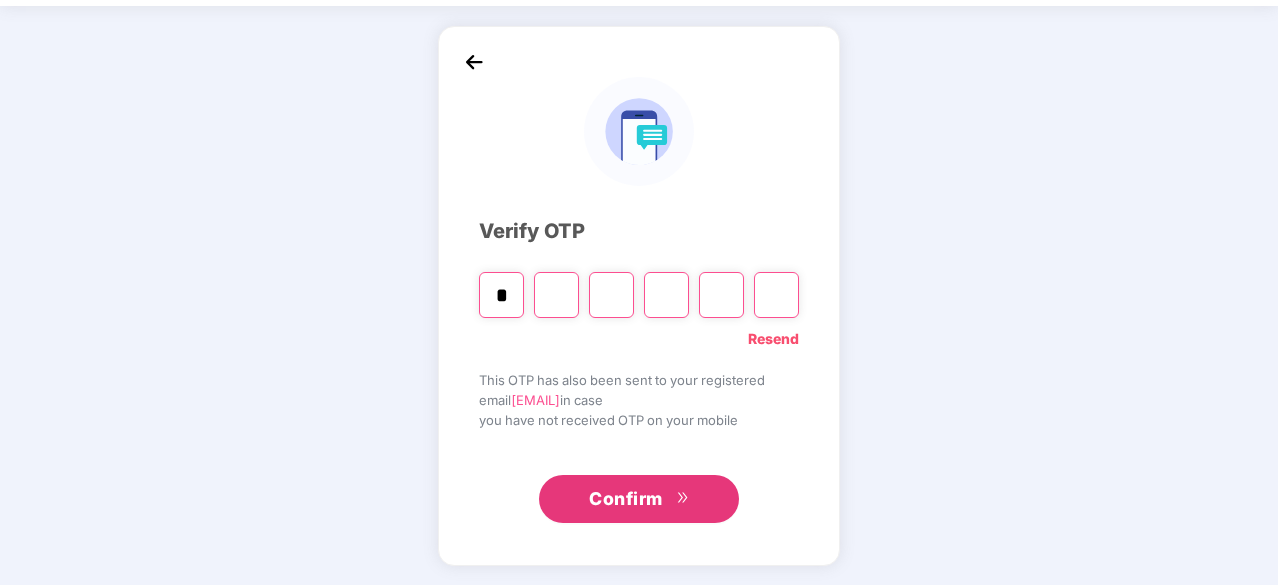 type on "*" 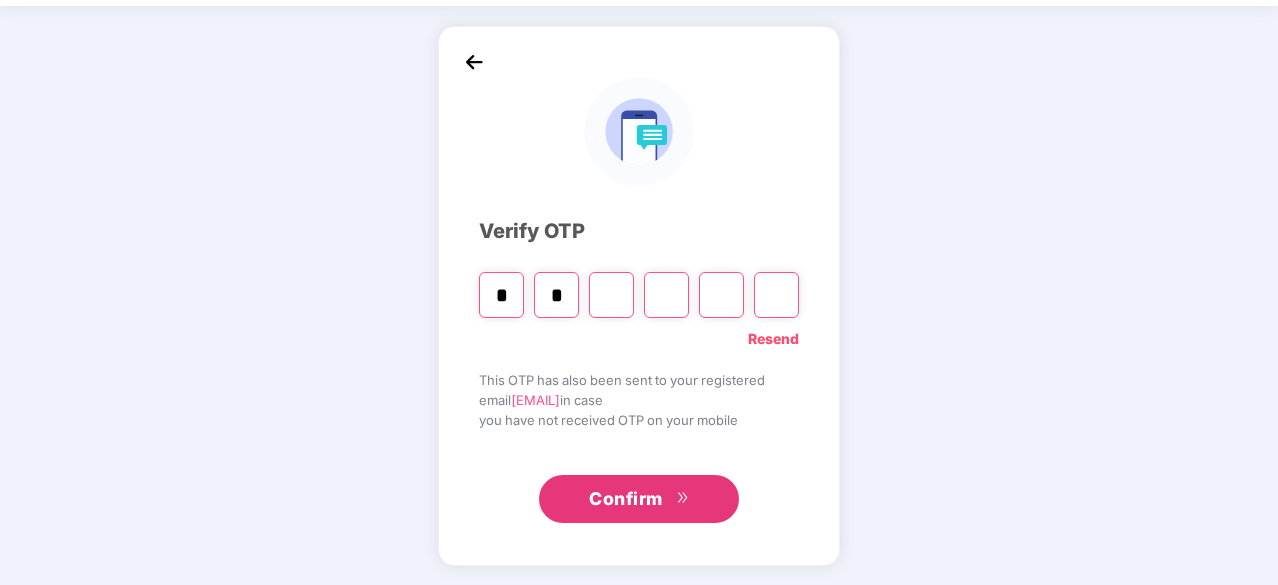 type on "*" 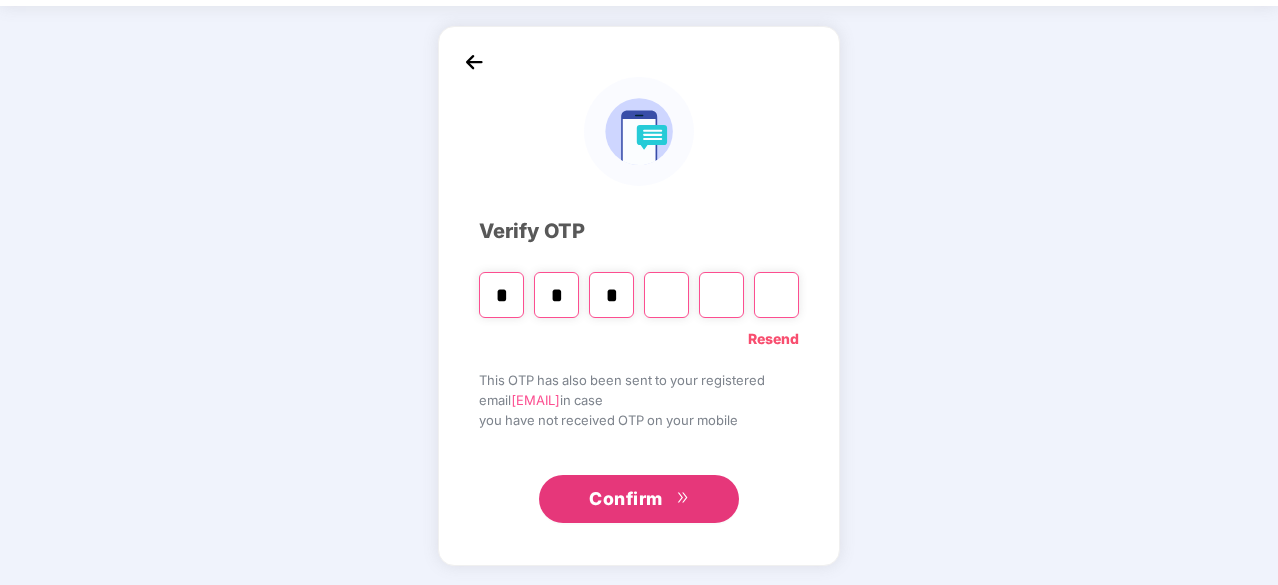 type on "*" 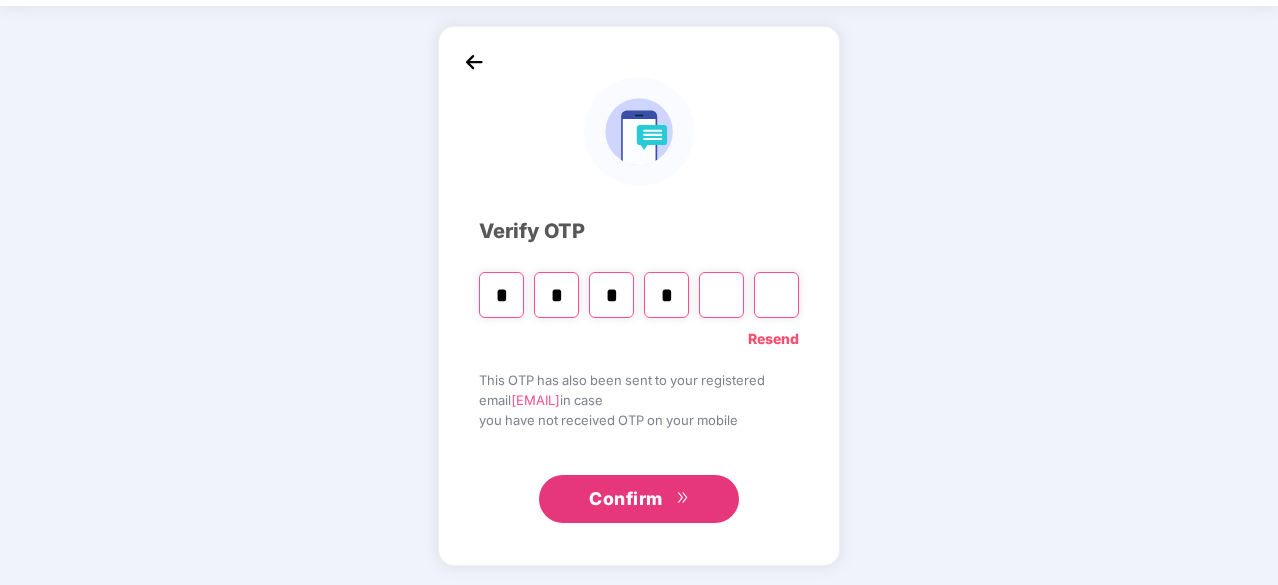 type on "*" 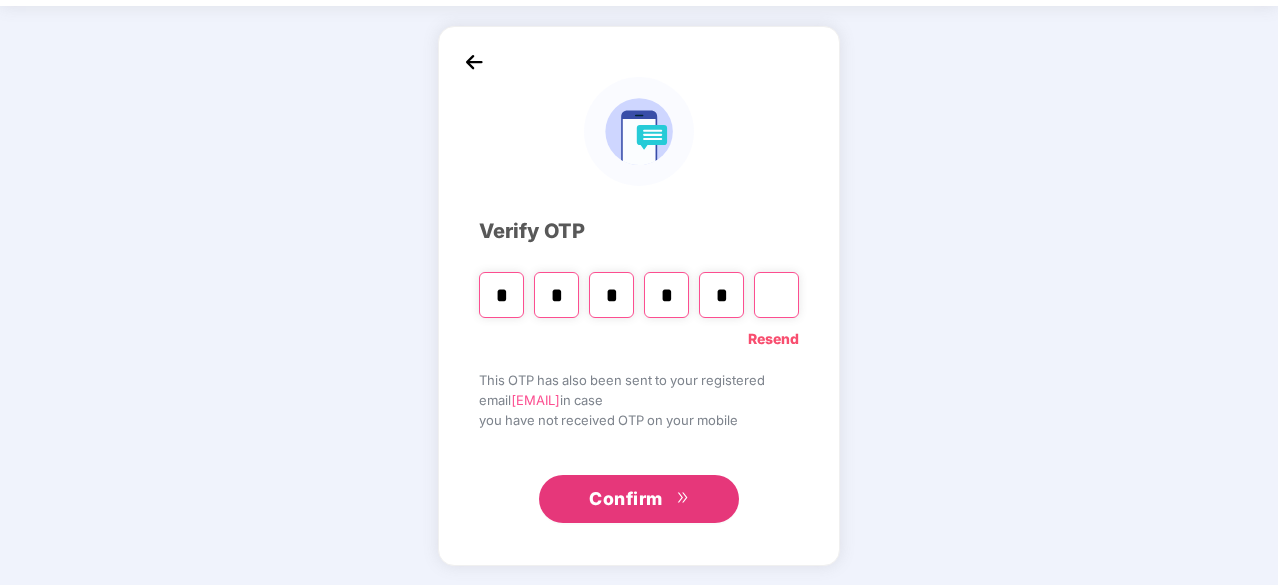 type on "*" 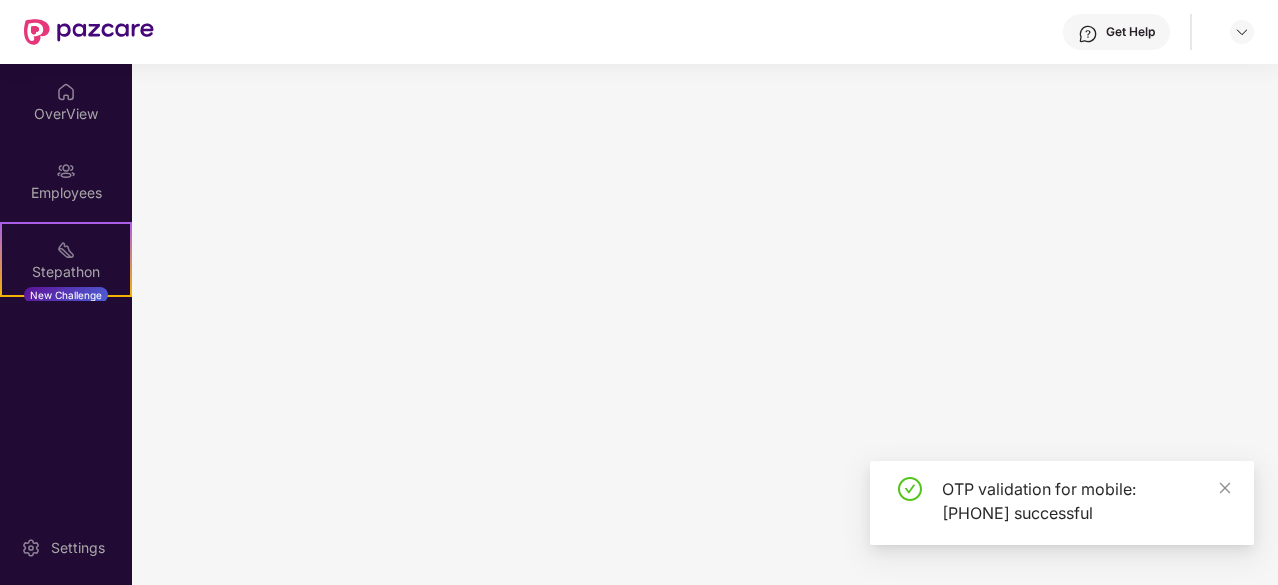 scroll, scrollTop: 0, scrollLeft: 0, axis: both 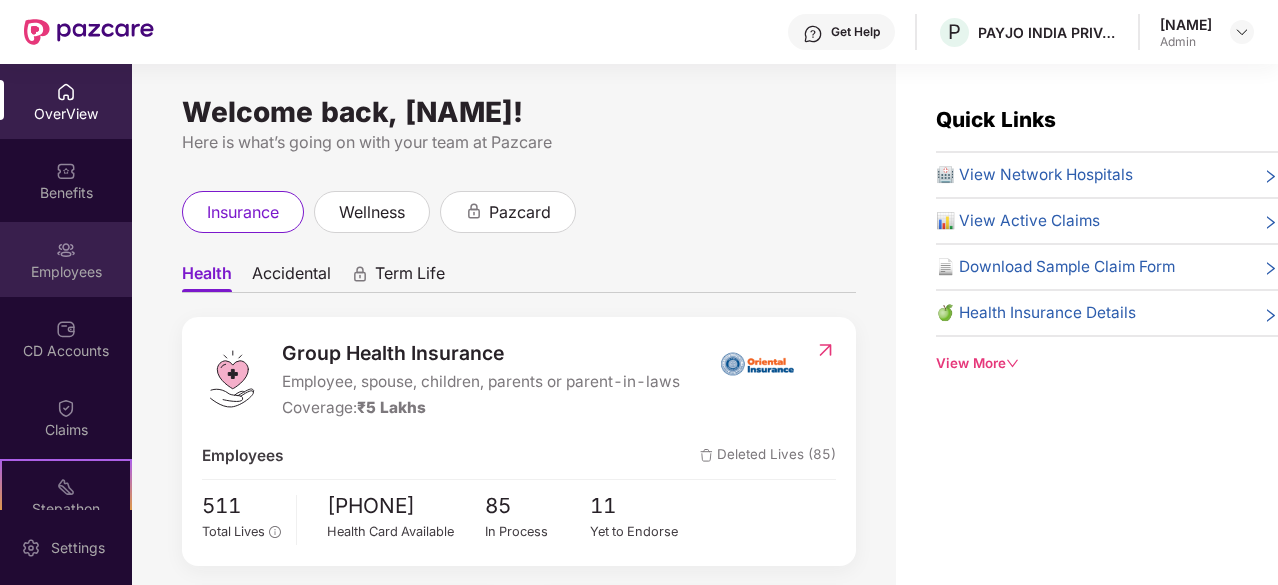click on "Employees" at bounding box center (66, 272) 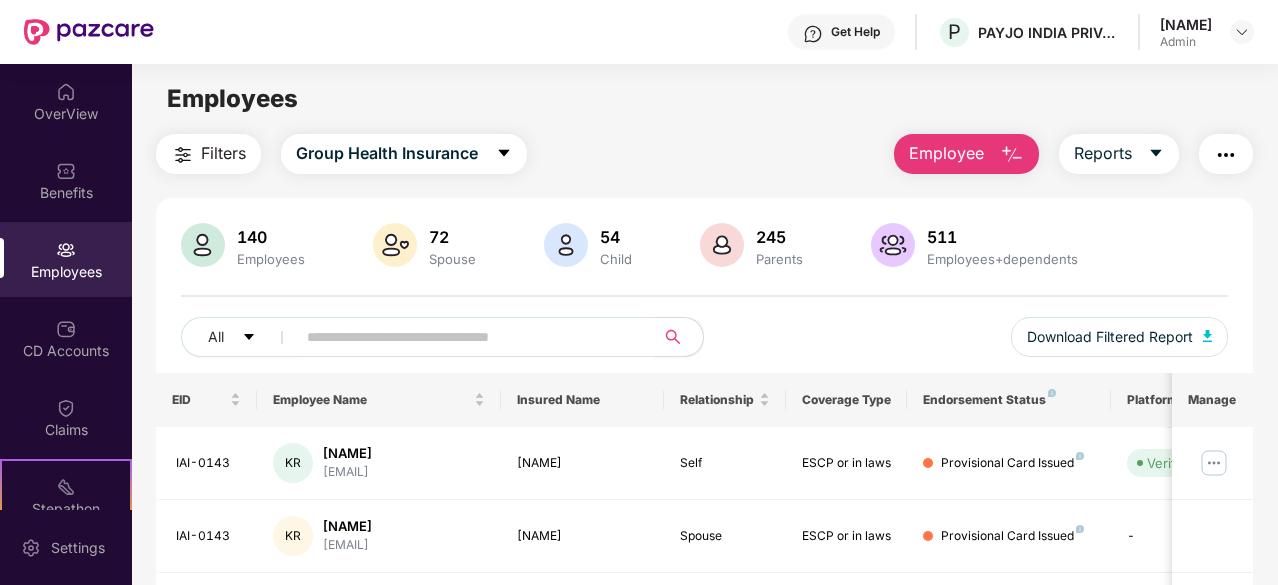 click at bounding box center [1012, 155] 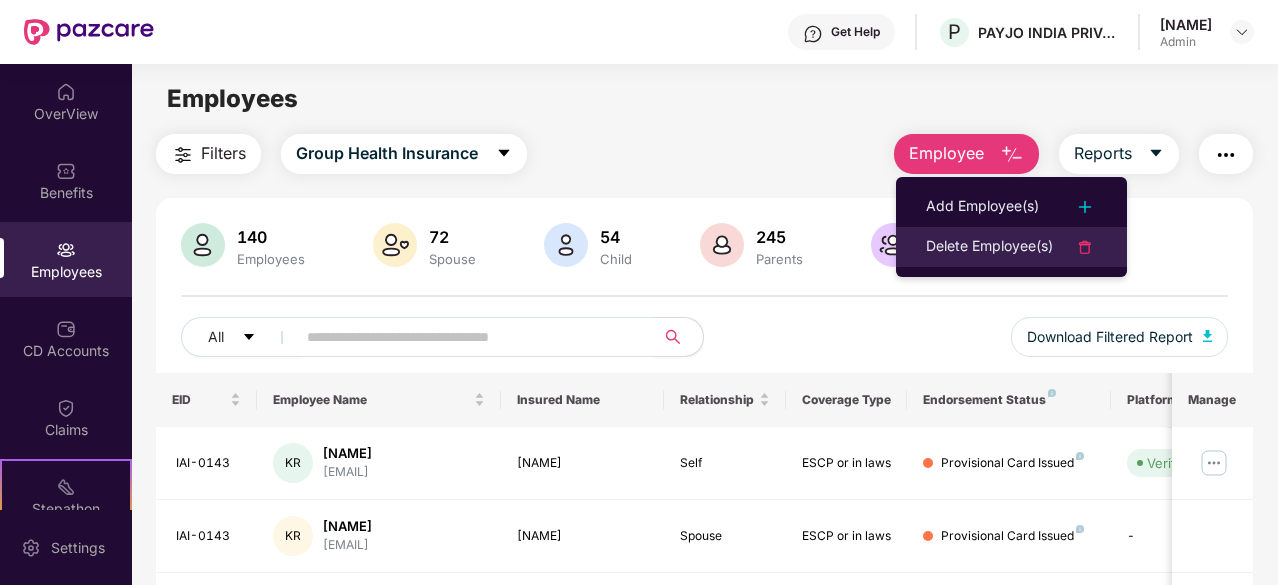click on "Delete Employee(s)" at bounding box center [989, 247] 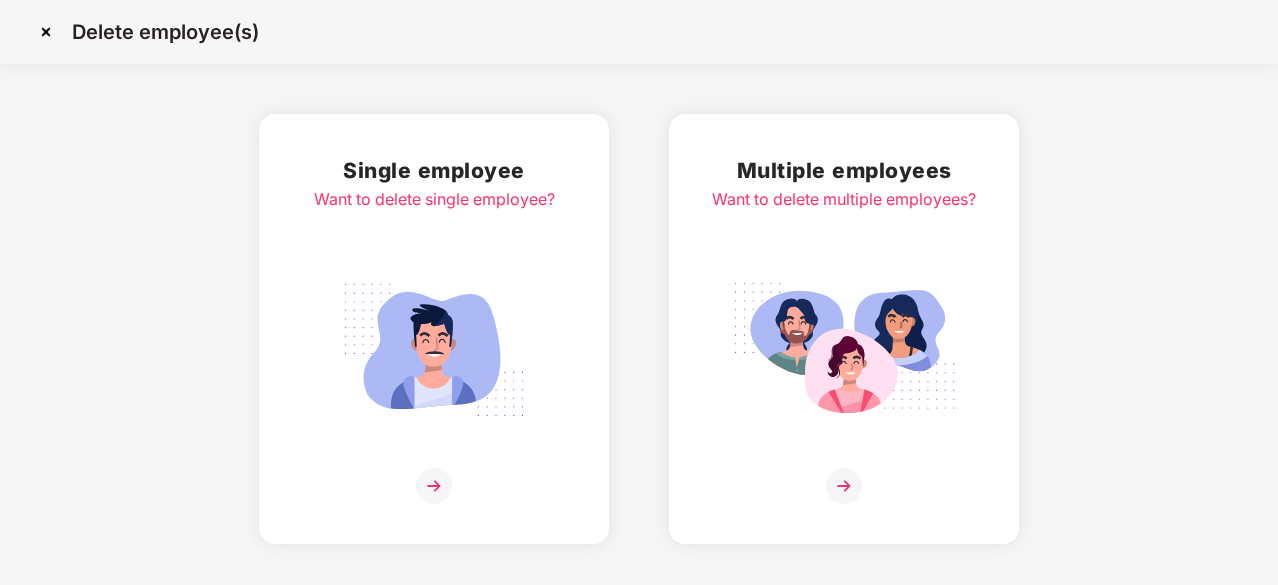 click at bounding box center (434, 486) 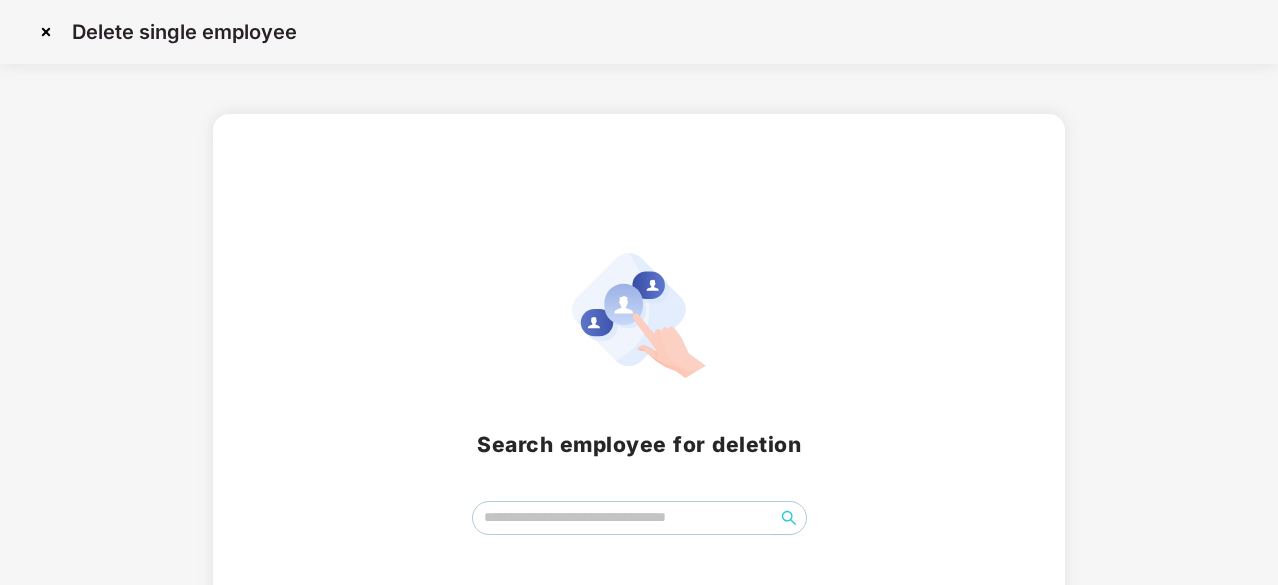 scroll, scrollTop: 88, scrollLeft: 0, axis: vertical 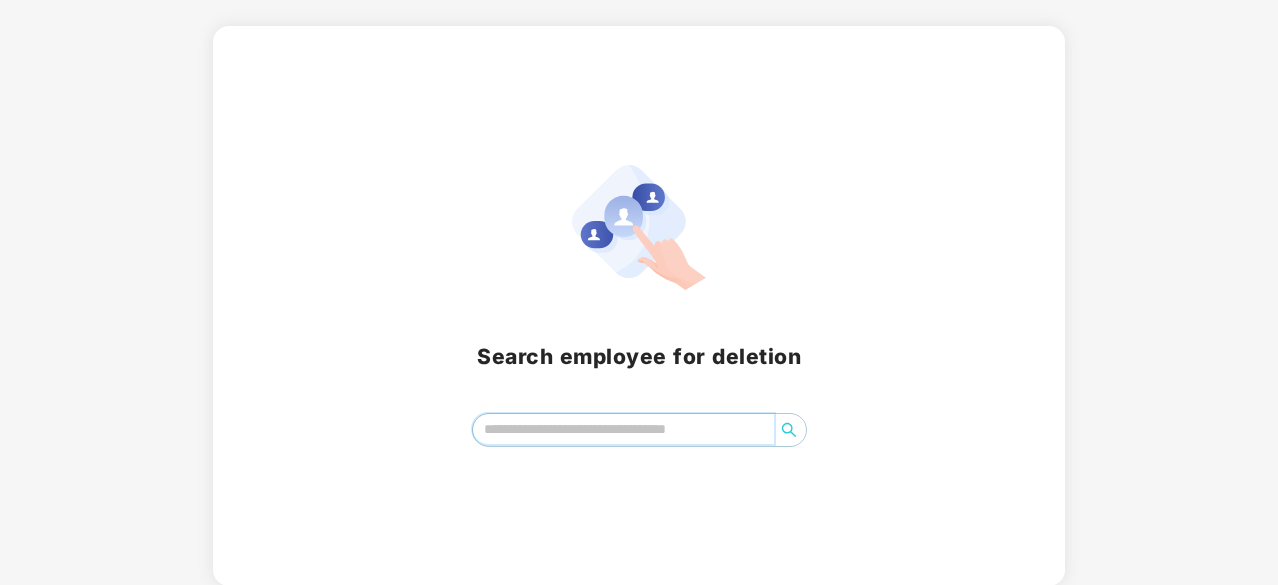 click at bounding box center [623, 429] 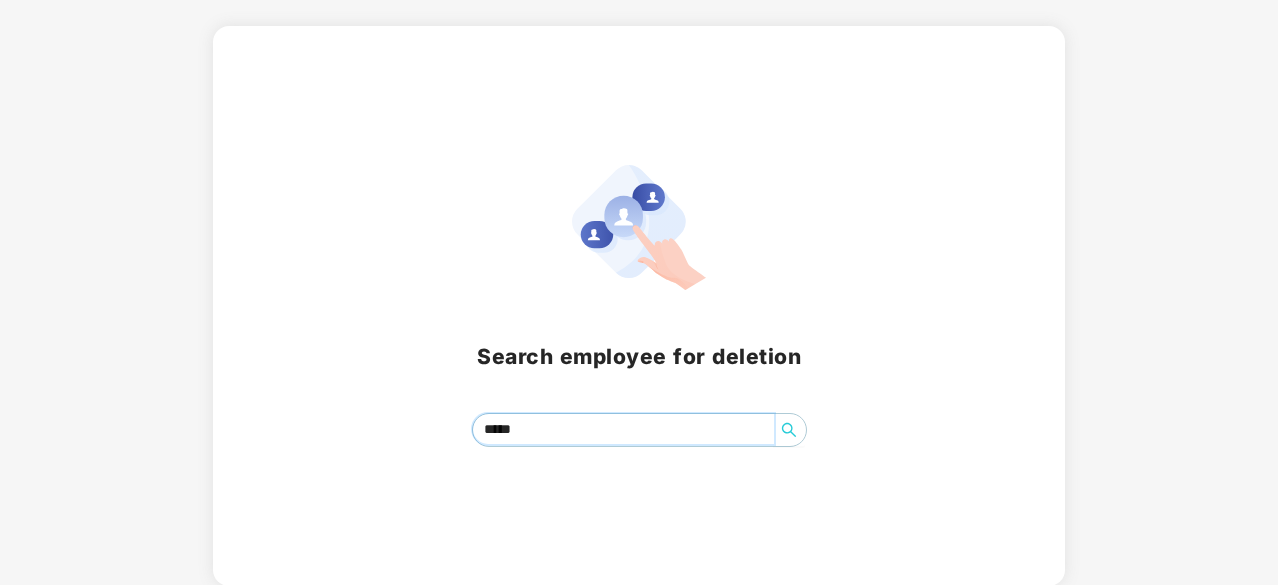type on "*****" 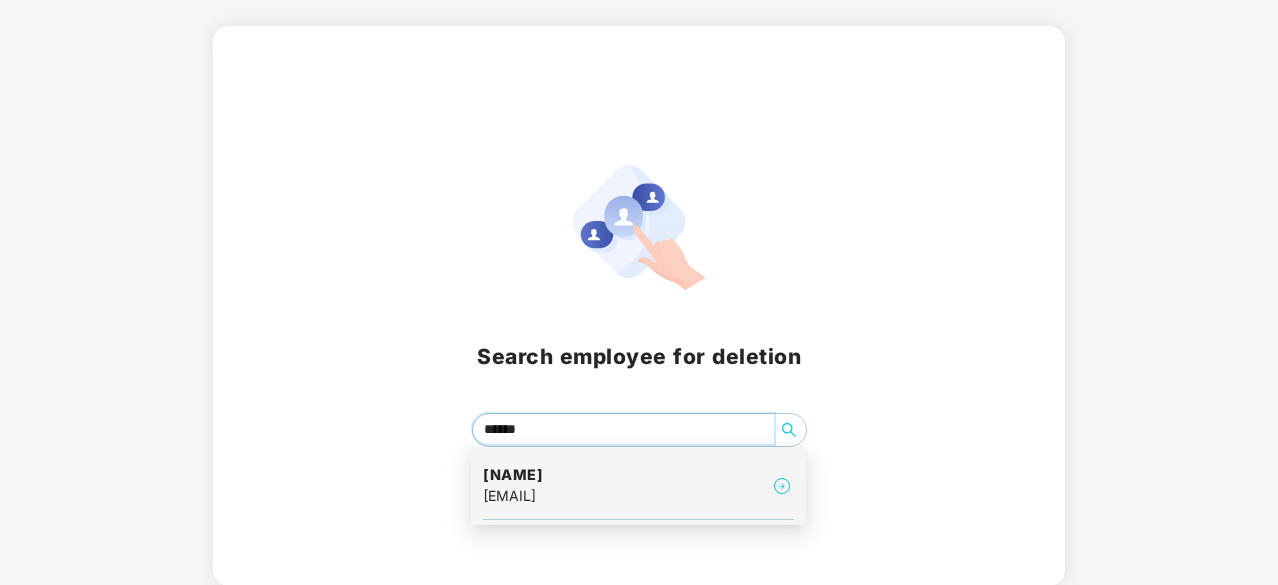 click on "[NAME]" at bounding box center [513, 475] 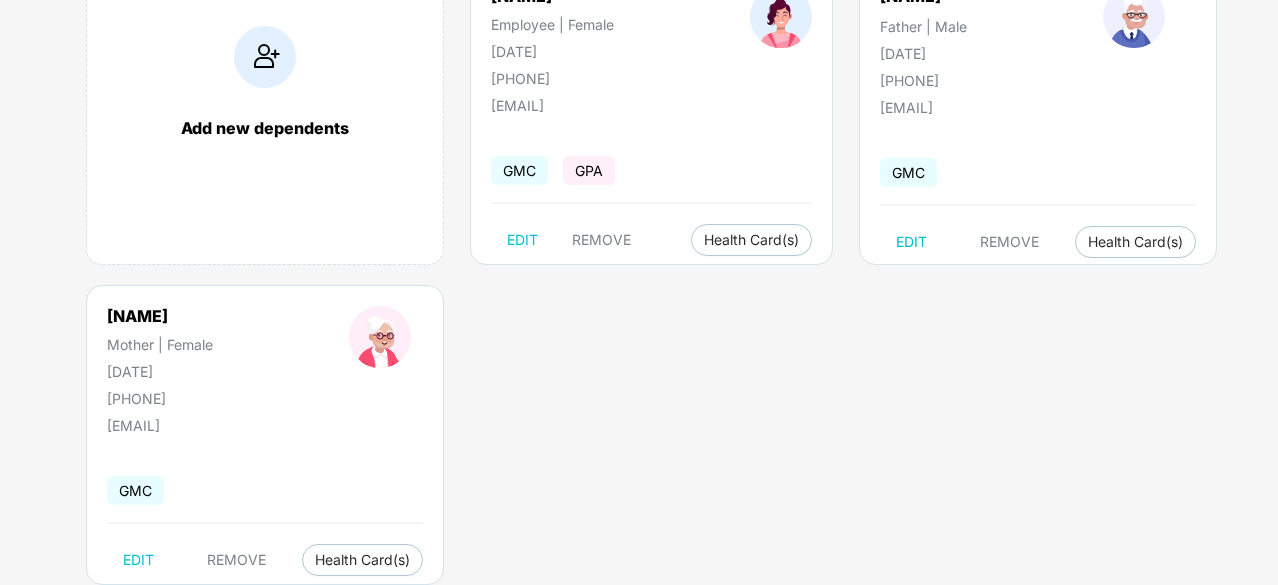 scroll, scrollTop: 220, scrollLeft: 0, axis: vertical 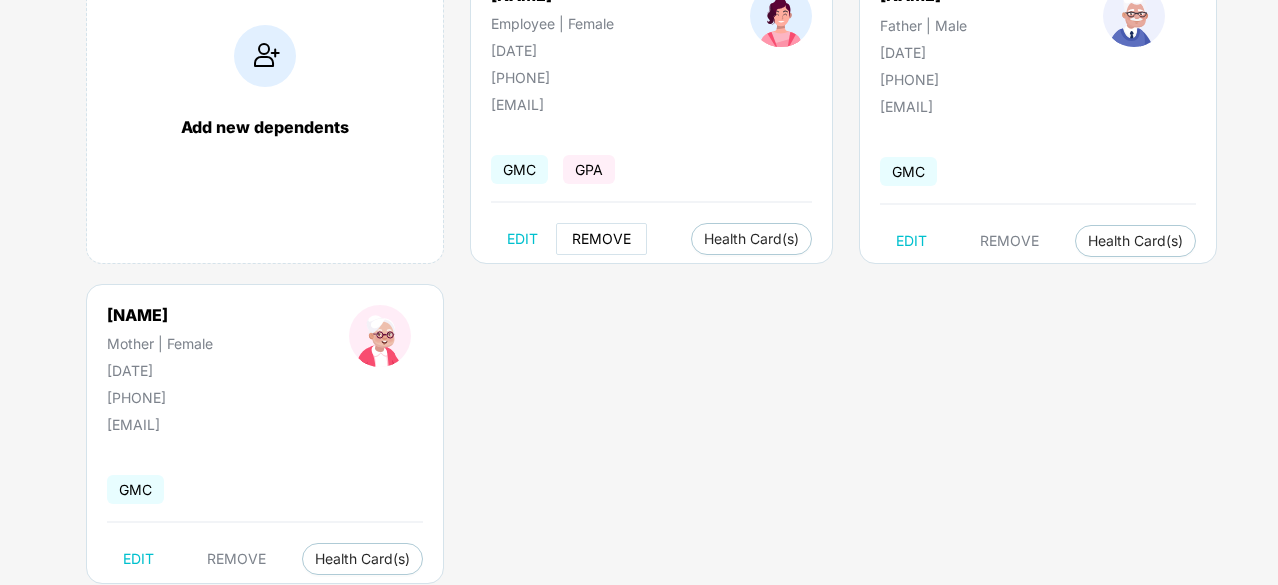 click on "REMOVE" at bounding box center [601, 239] 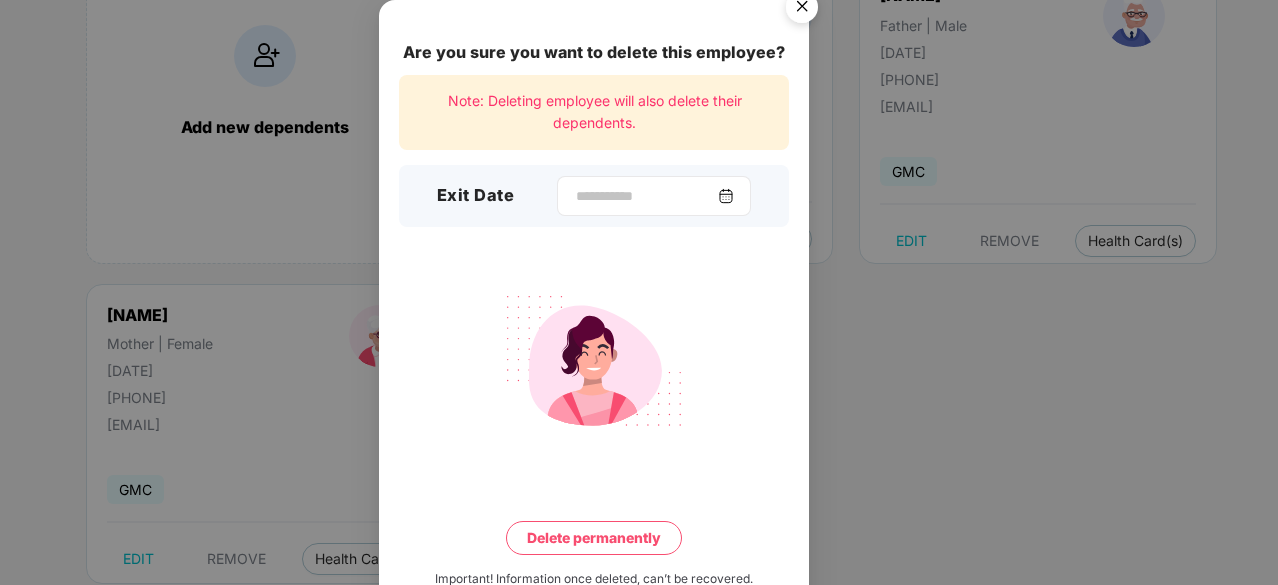 click at bounding box center [726, 196] 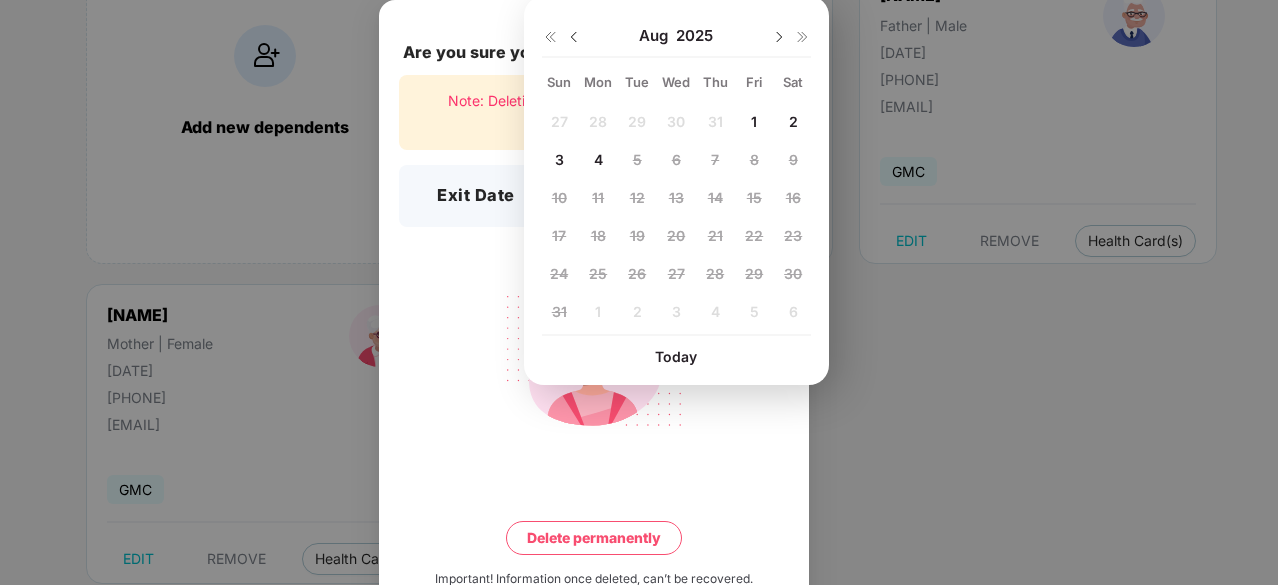 click at bounding box center (574, 37) 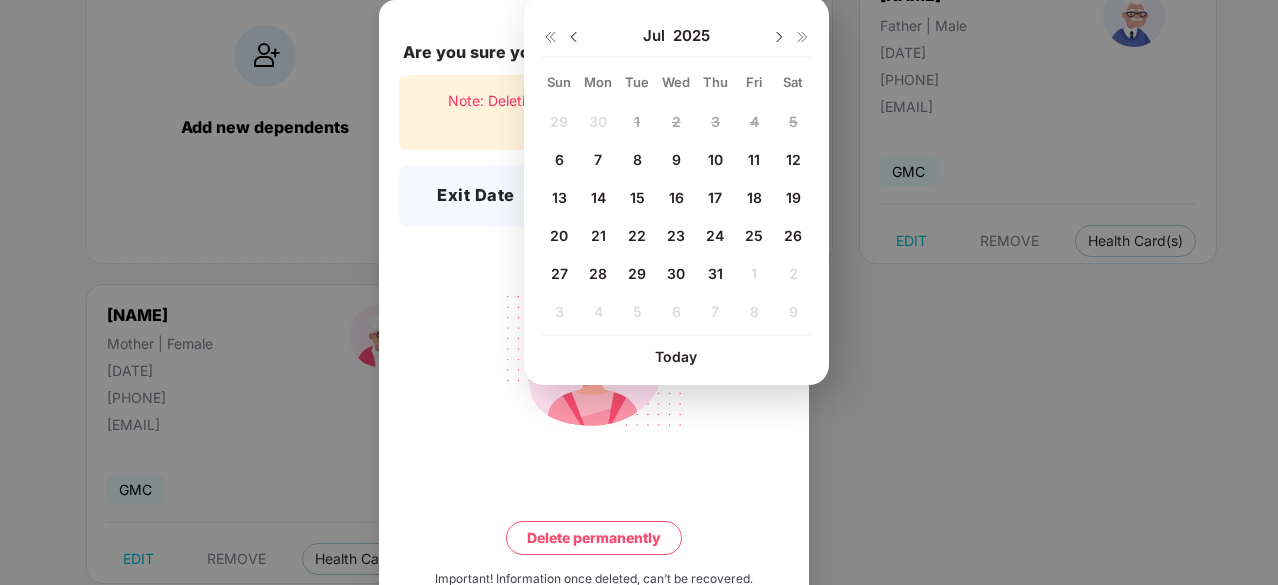 click on "31" at bounding box center (715, 273) 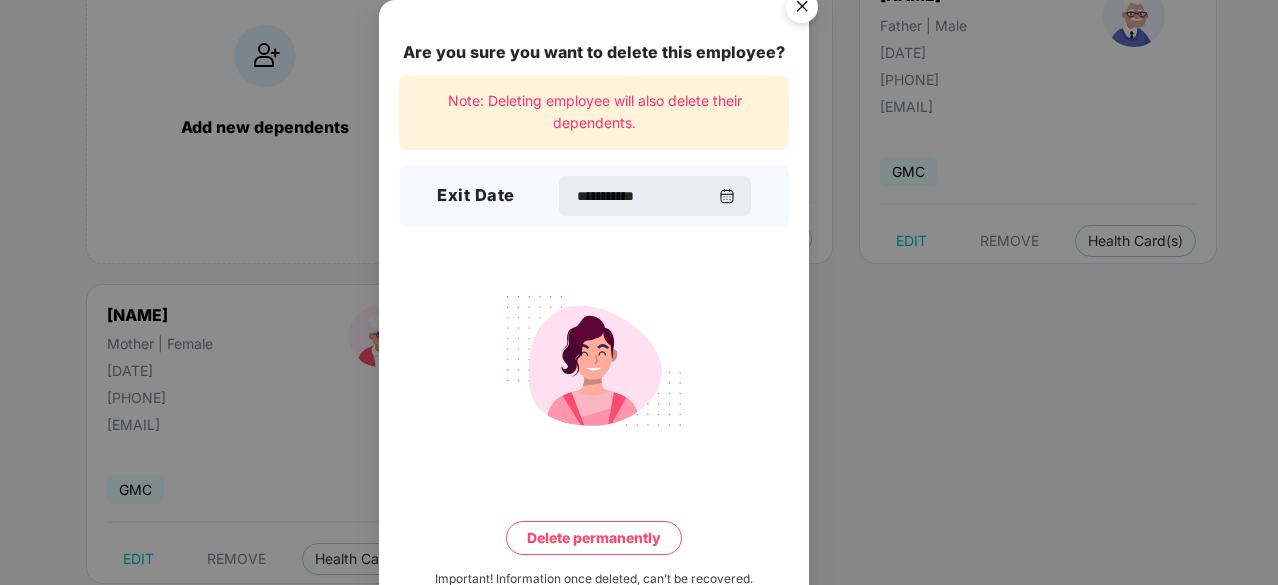 scroll, scrollTop: 52, scrollLeft: 0, axis: vertical 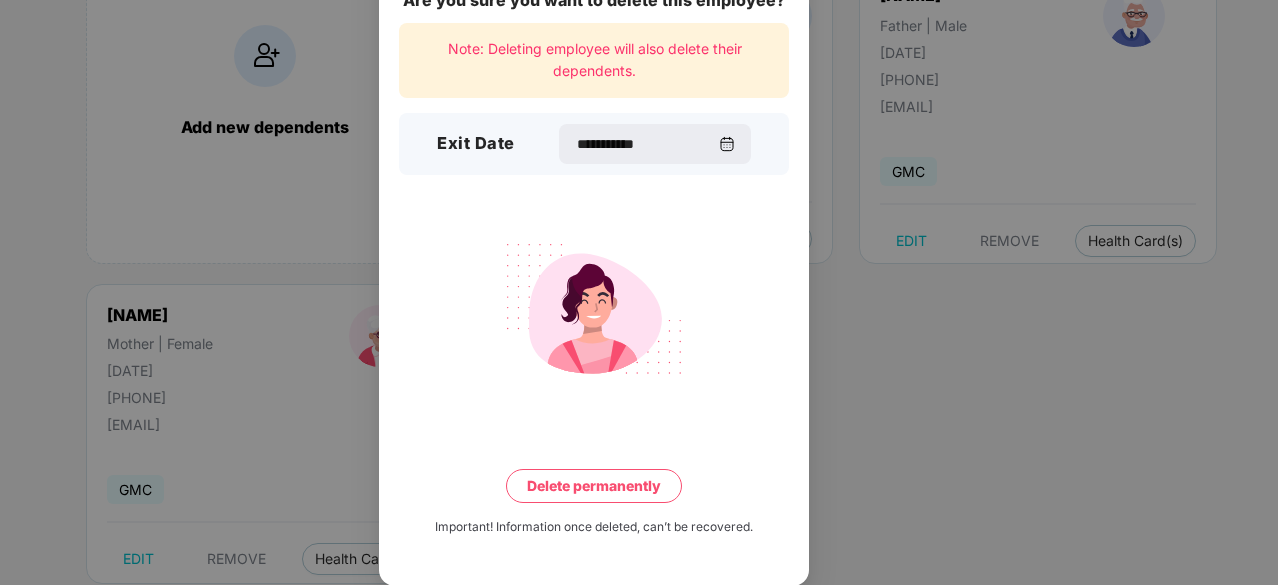 click on "Delete permanently" at bounding box center (594, 486) 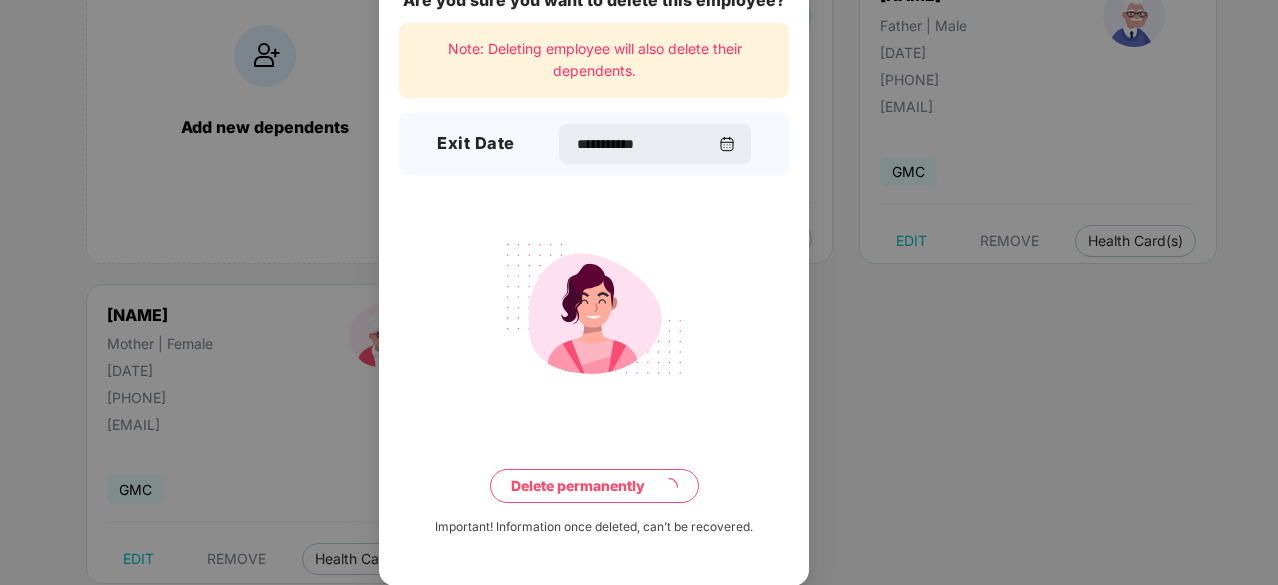 scroll, scrollTop: 0, scrollLeft: 0, axis: both 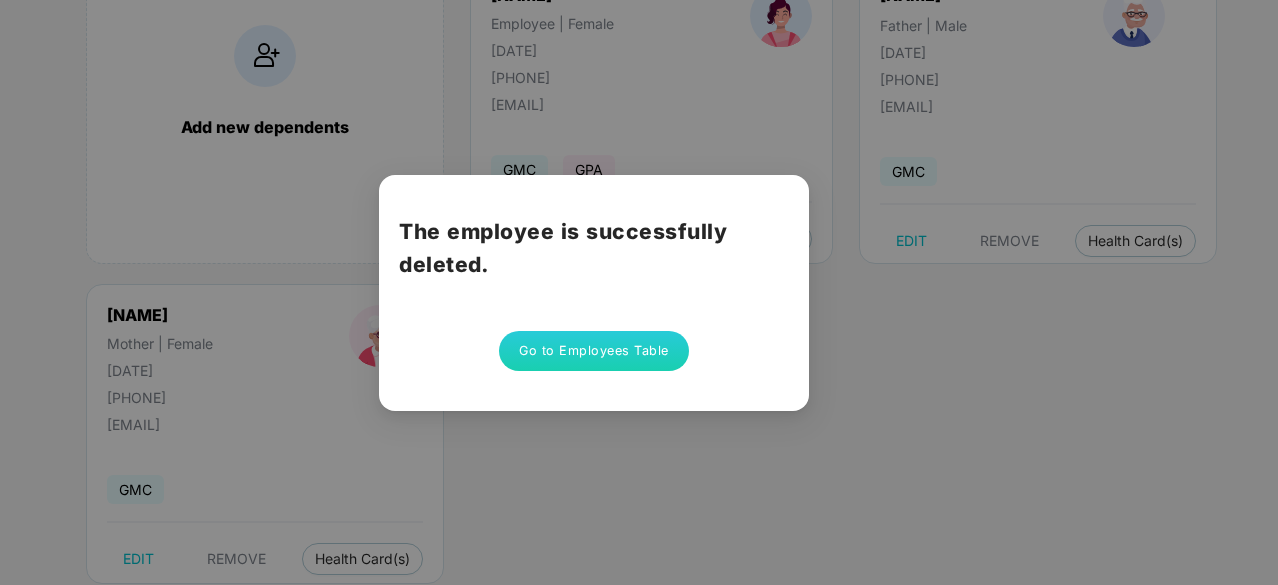 click on "Go to Employees Table" at bounding box center (594, 351) 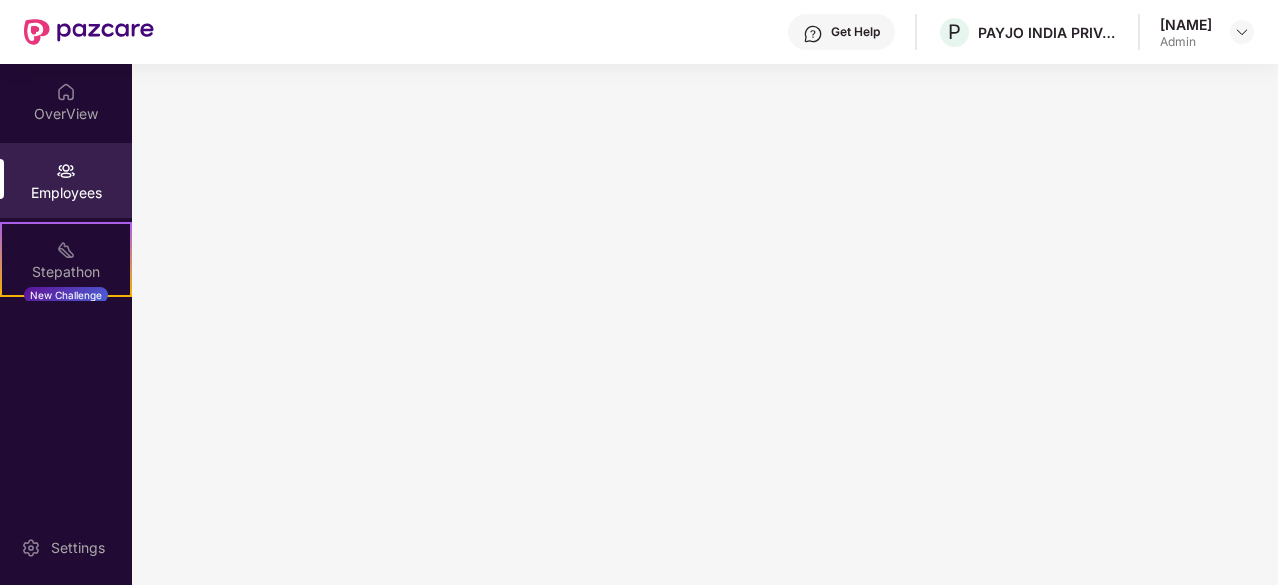 scroll, scrollTop: 0, scrollLeft: 0, axis: both 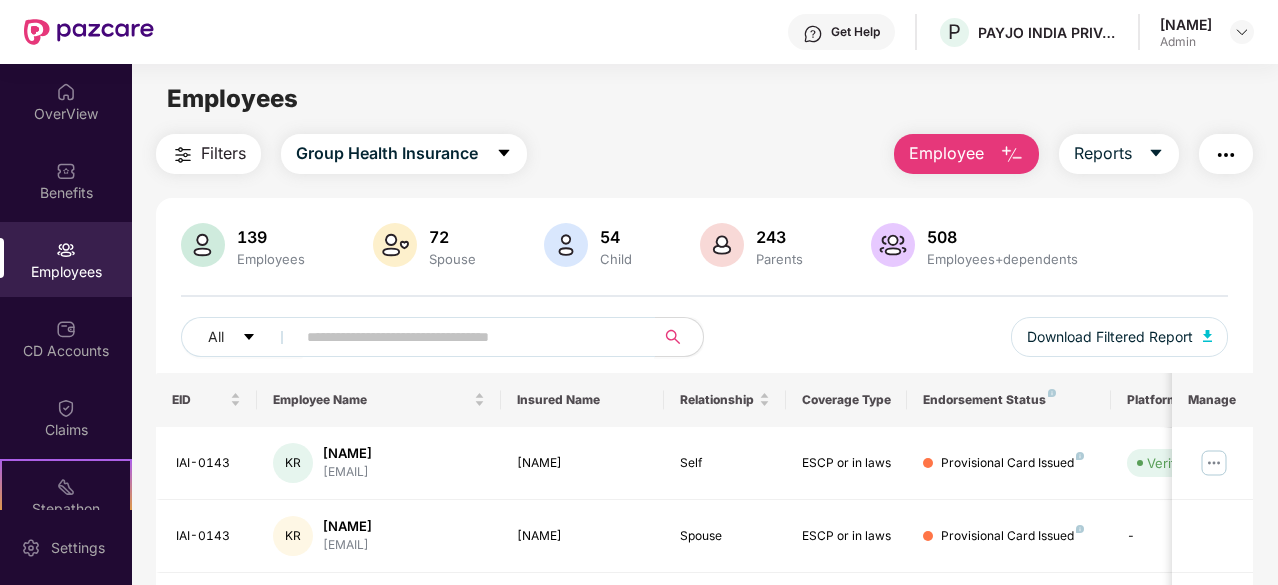 click at bounding box center [467, 337] 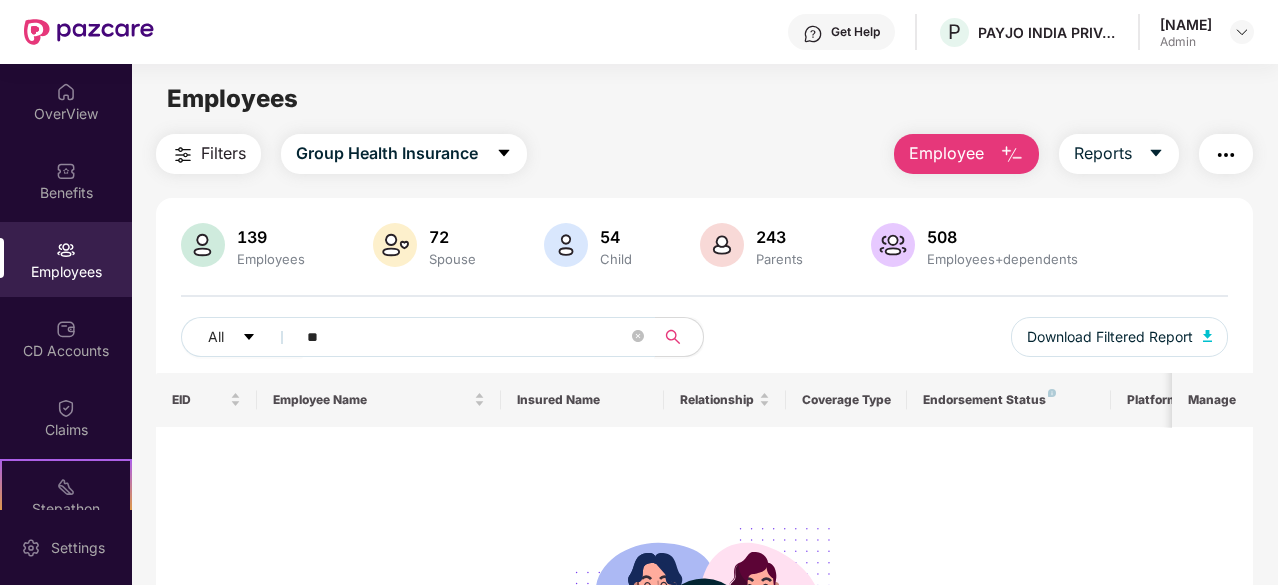 type on "*" 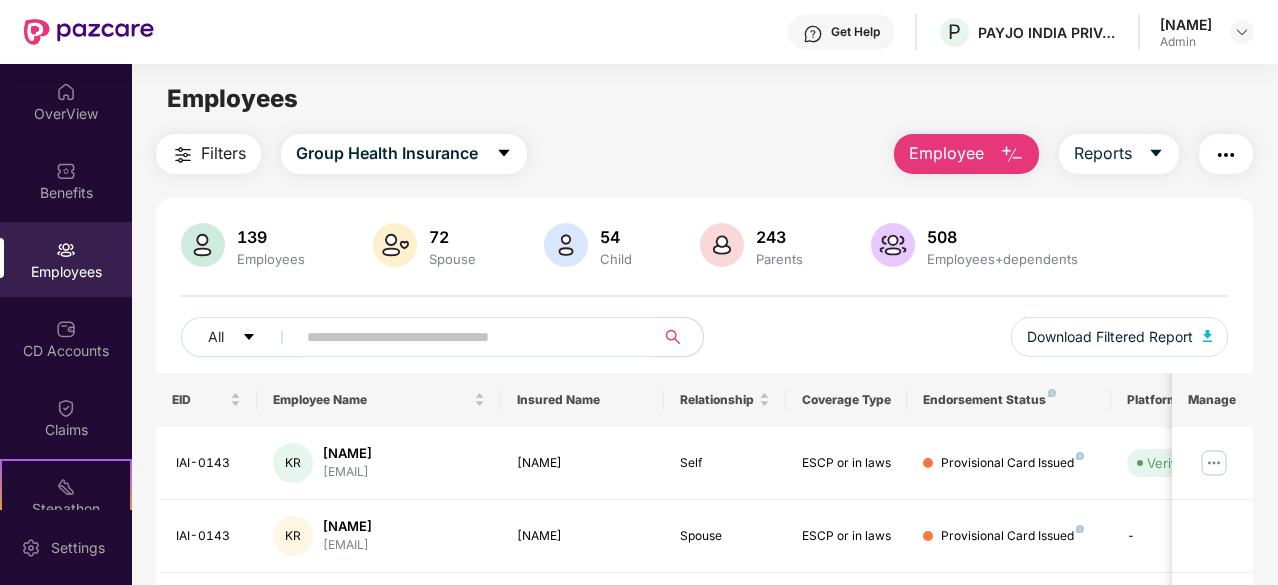 click at bounding box center [469, 337] 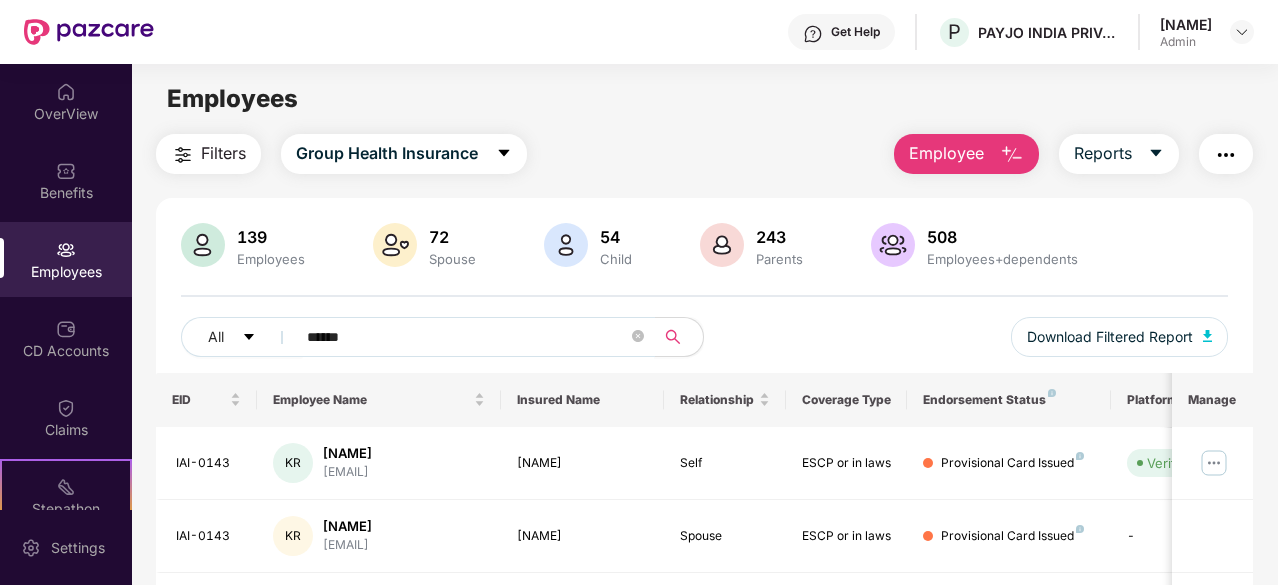 type on "******" 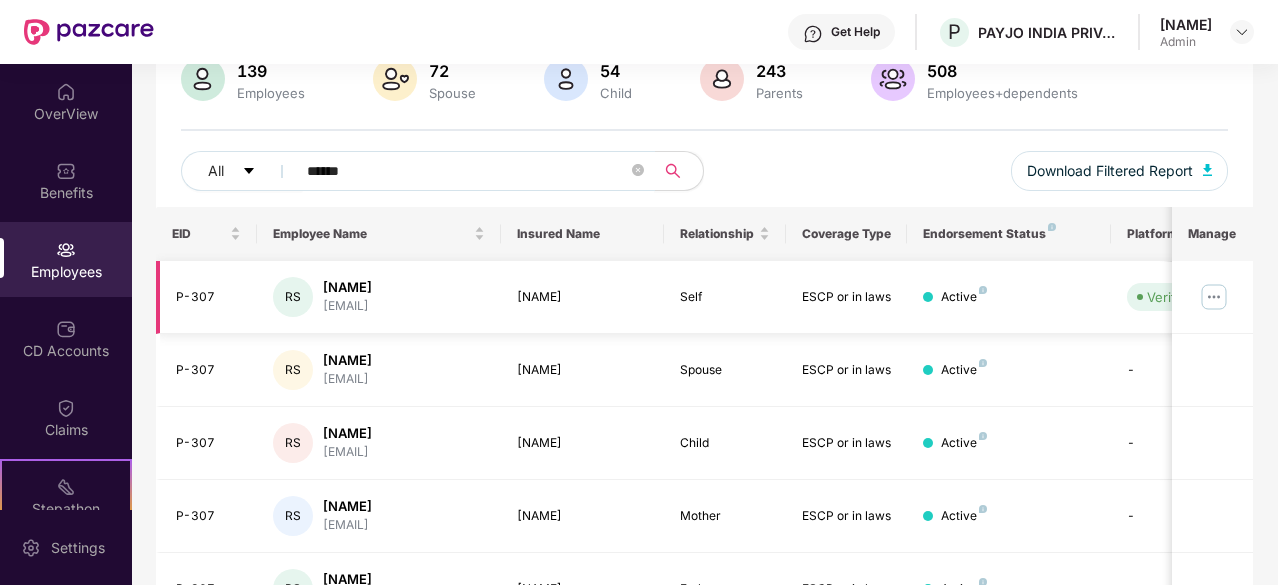 scroll, scrollTop: 180, scrollLeft: 0, axis: vertical 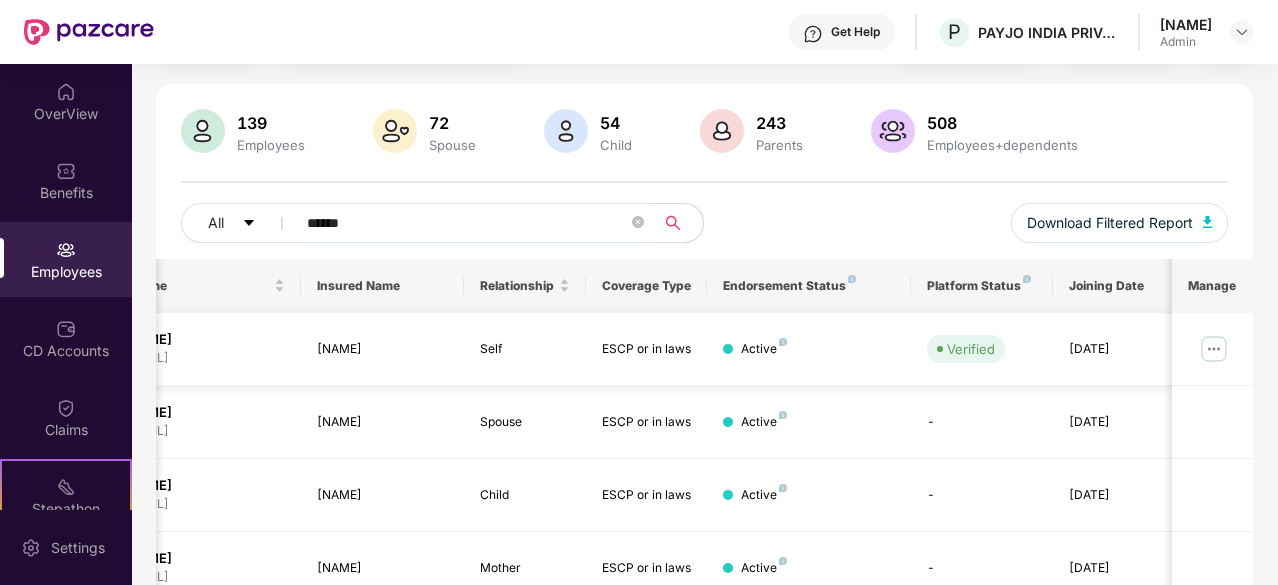 click at bounding box center (1214, 349) 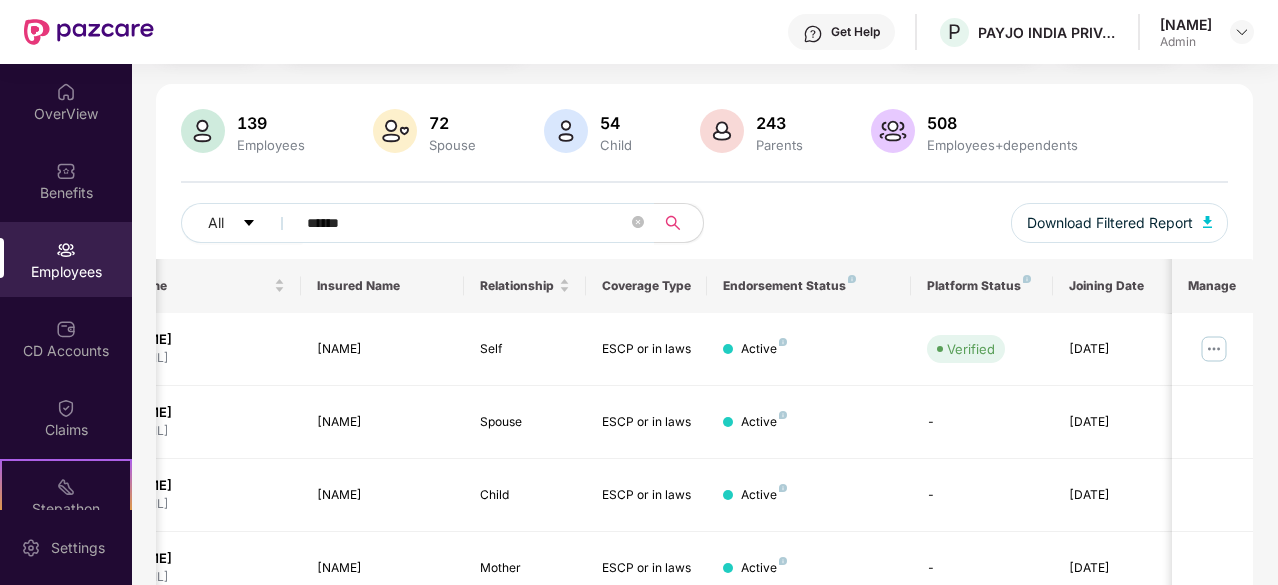 click on "139 Employees 72 Spouse 54 Child 243 Parents 508 Employees+dependents All [REDACTED] Download Filtered Report" at bounding box center (704, 184) 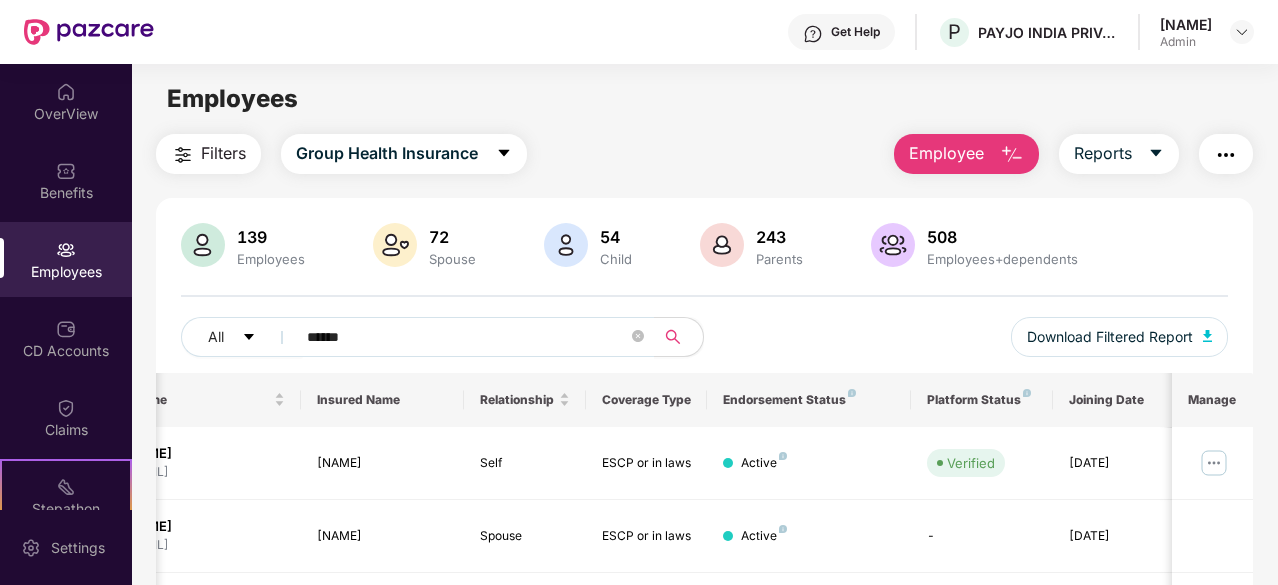 click on "Employee" at bounding box center (966, 154) 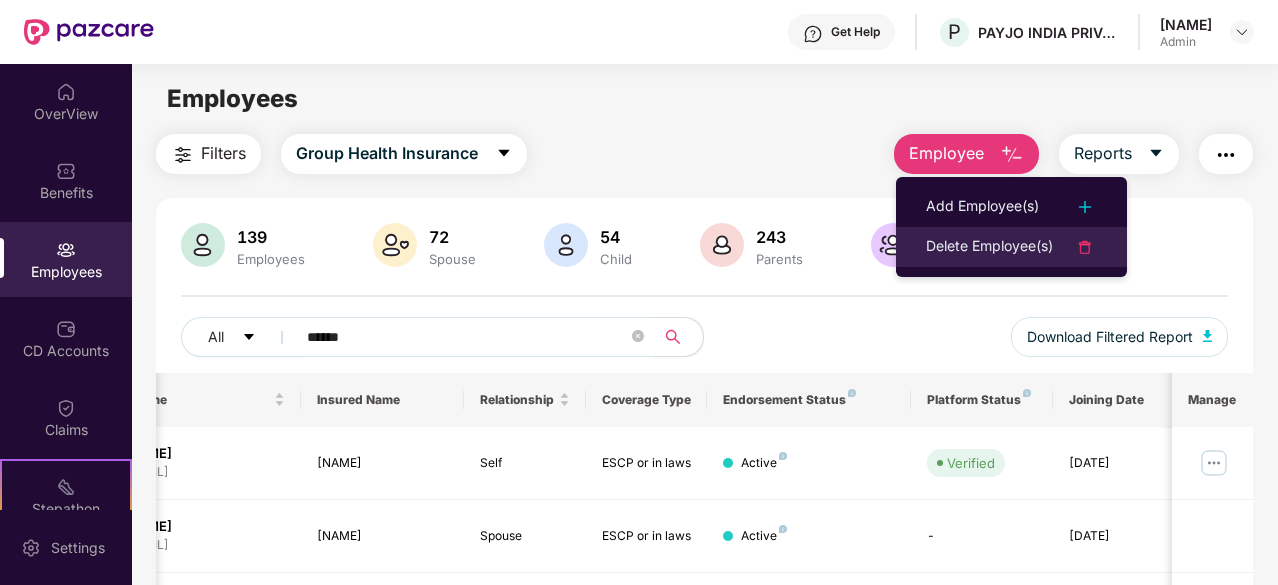 click on "Delete Employee(s)" at bounding box center (989, 247) 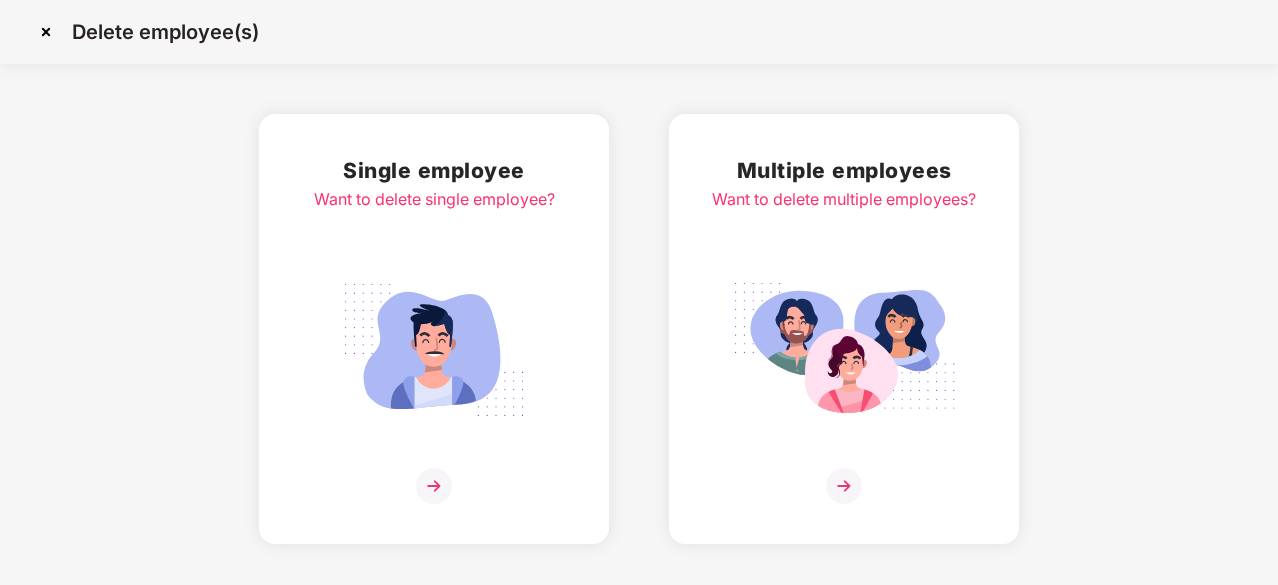 click at bounding box center [434, 486] 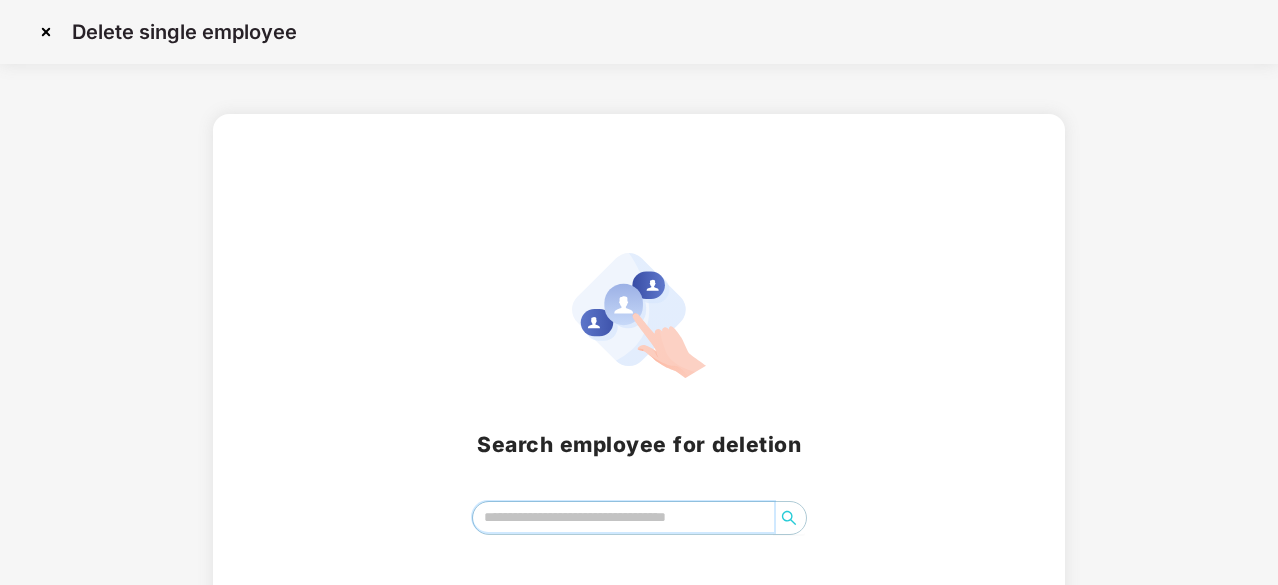 click at bounding box center (623, 517) 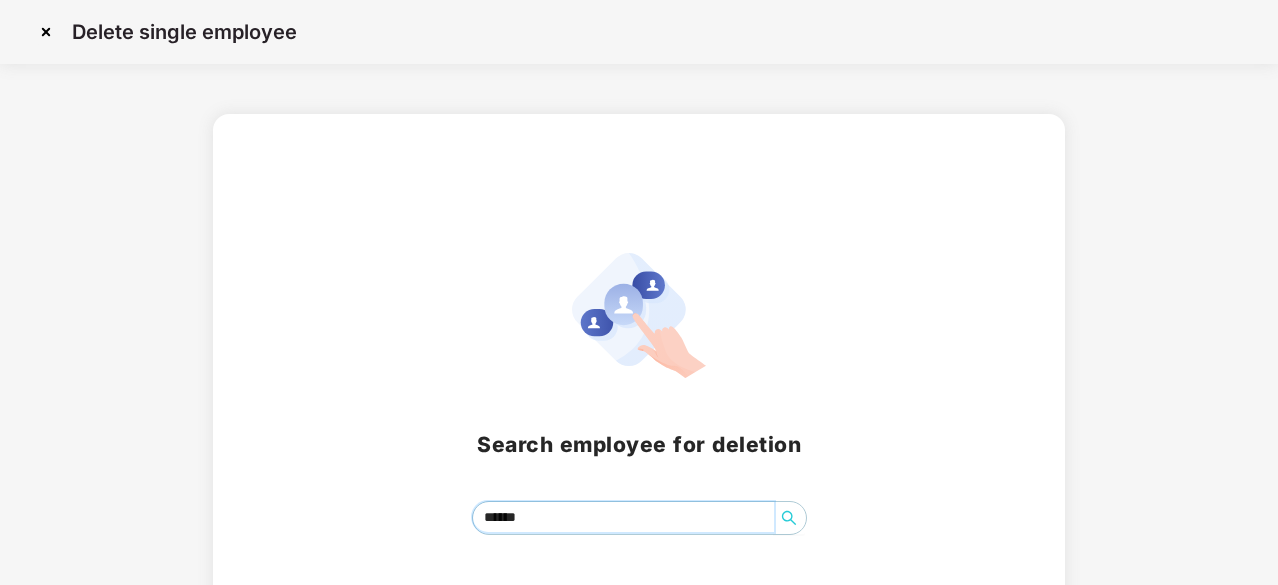 scroll, scrollTop: 88, scrollLeft: 0, axis: vertical 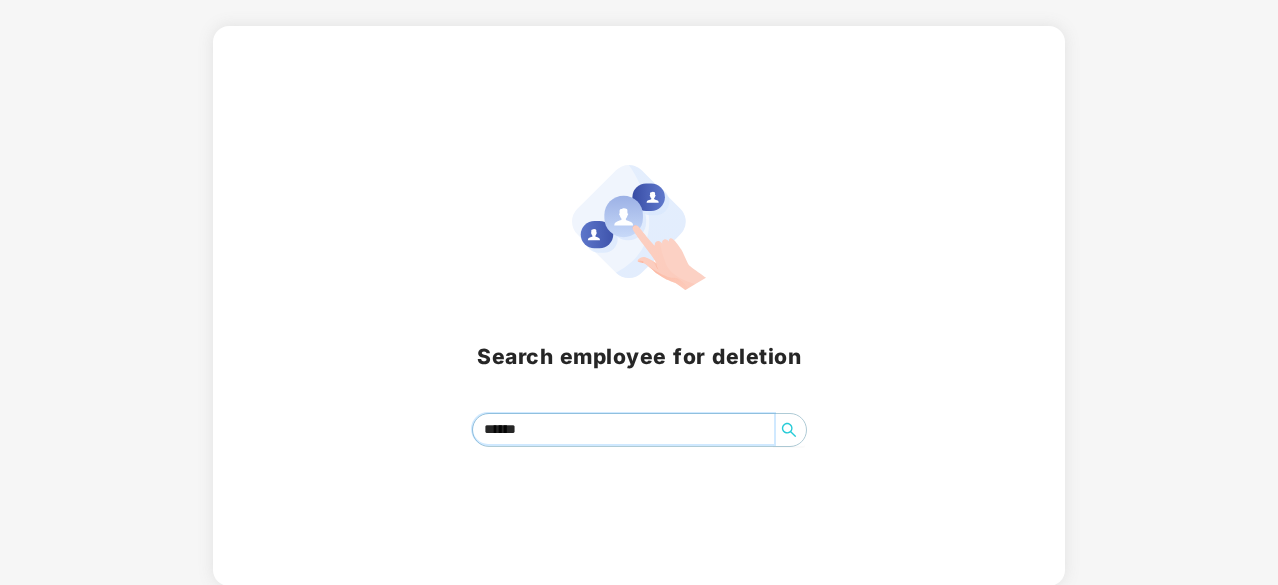 type on "*****" 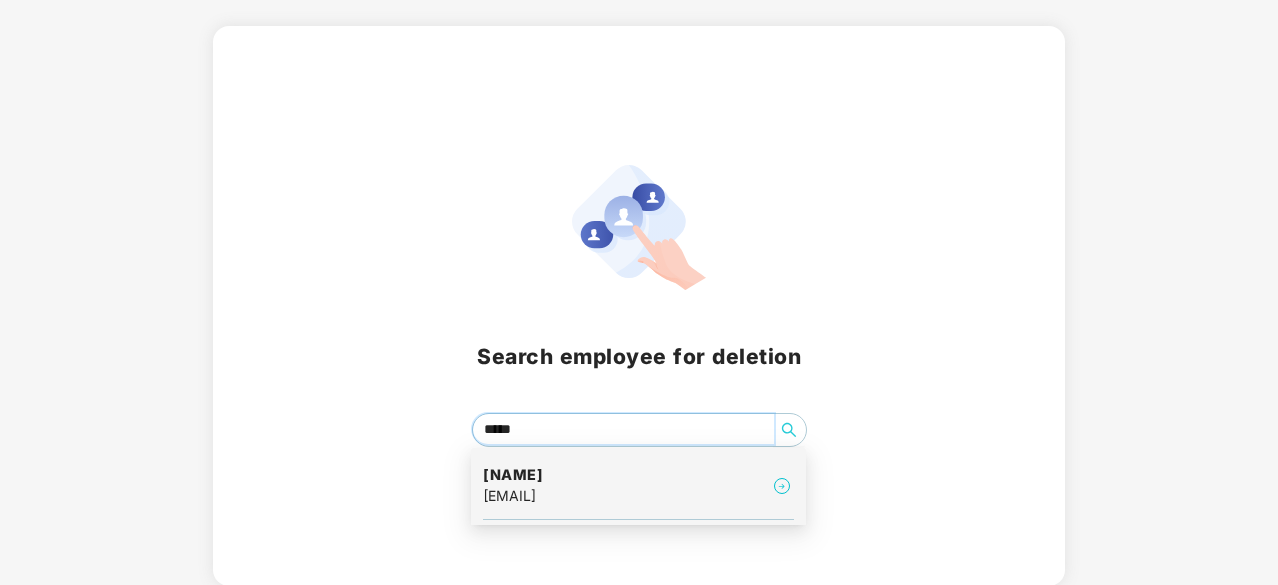 click on "[NAME]" at bounding box center [513, 475] 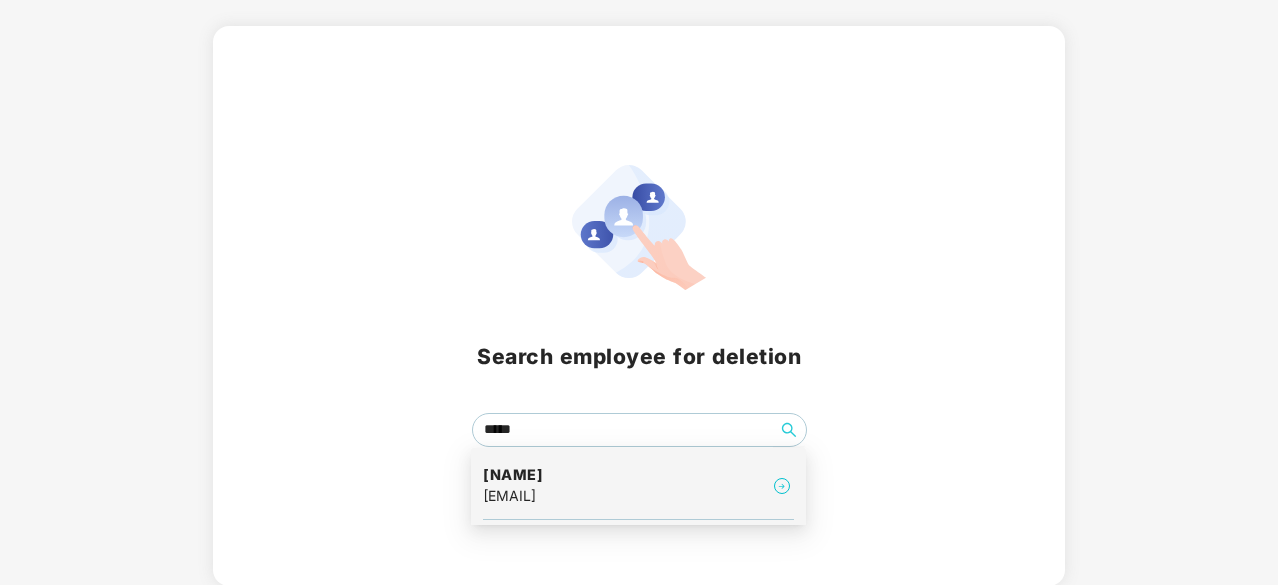 scroll, scrollTop: 0, scrollLeft: 0, axis: both 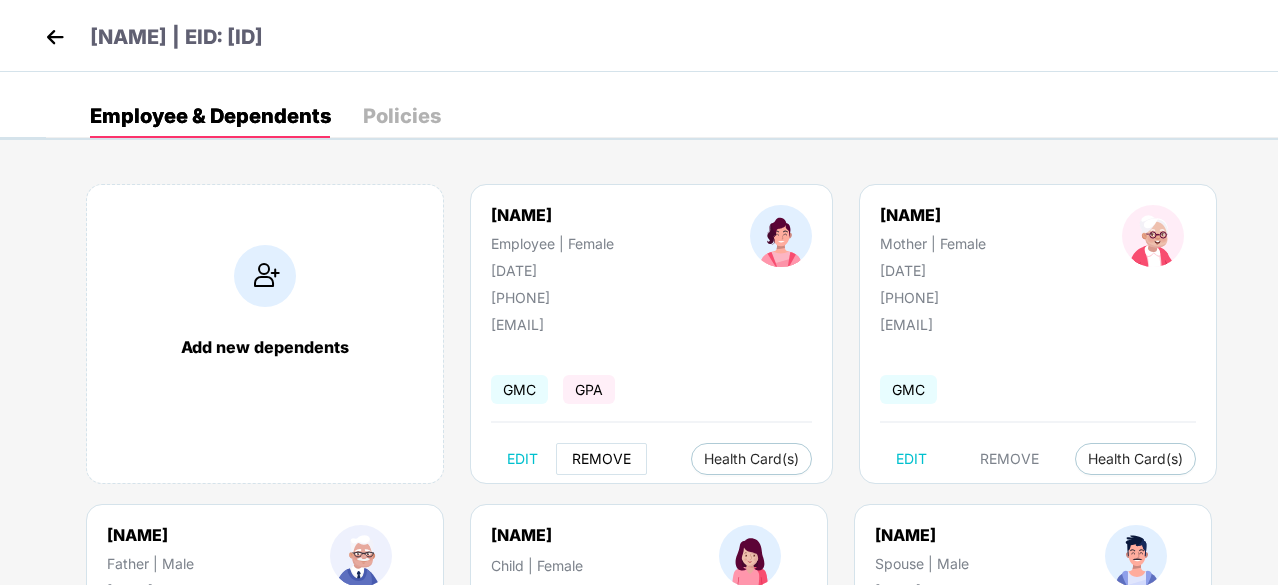 click on "REMOVE" at bounding box center [601, 459] 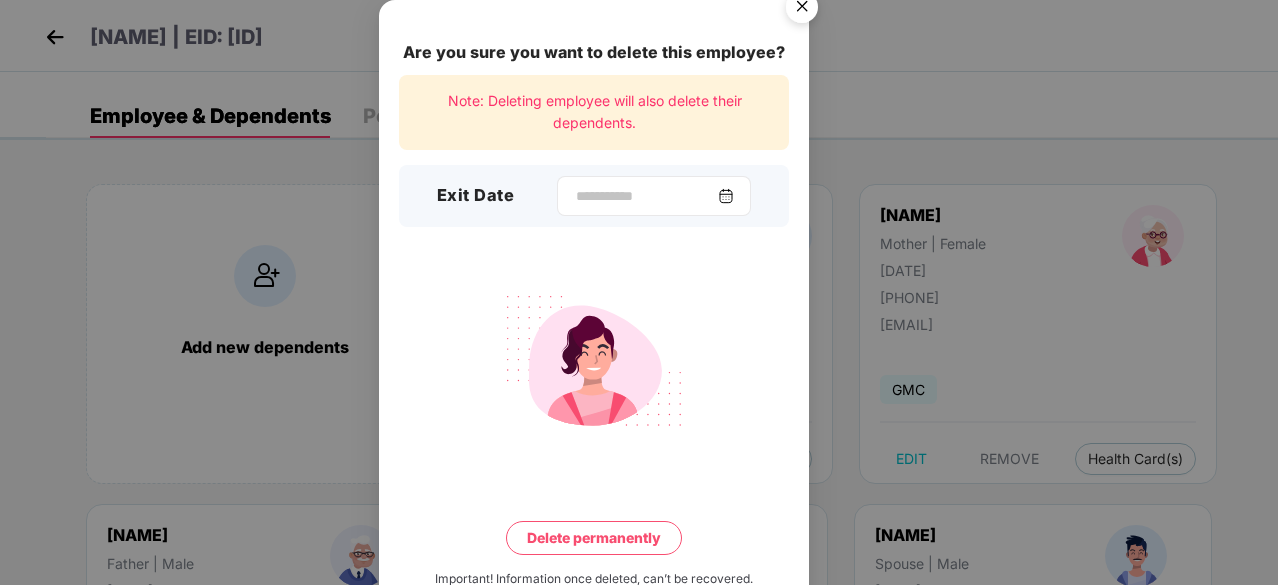 click at bounding box center (726, 196) 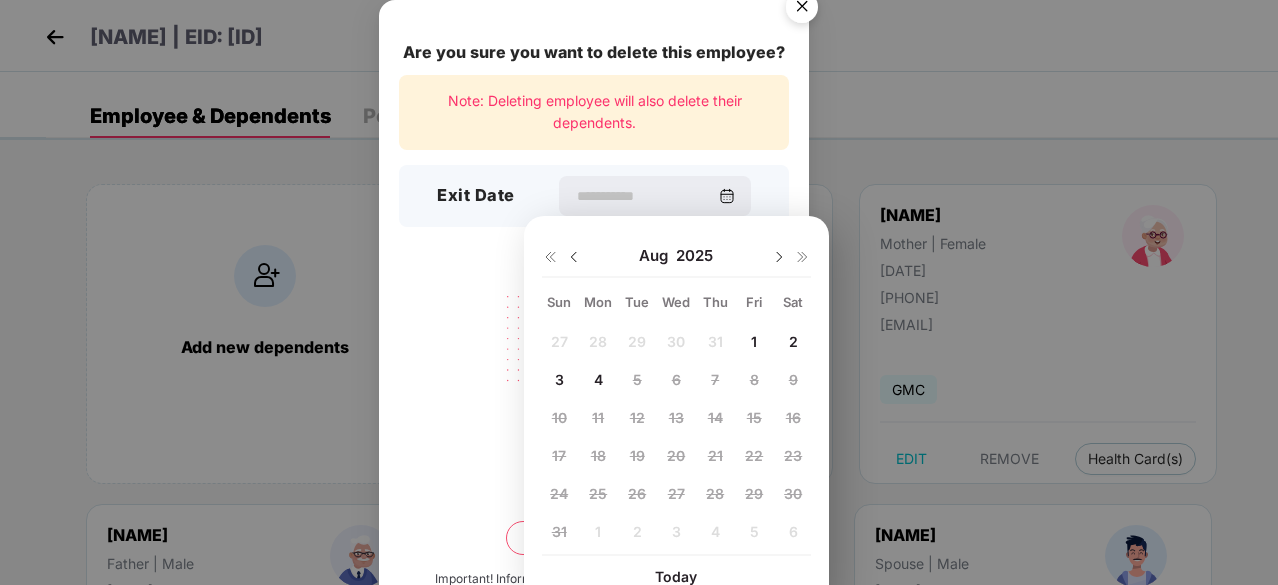 click at bounding box center (574, 257) 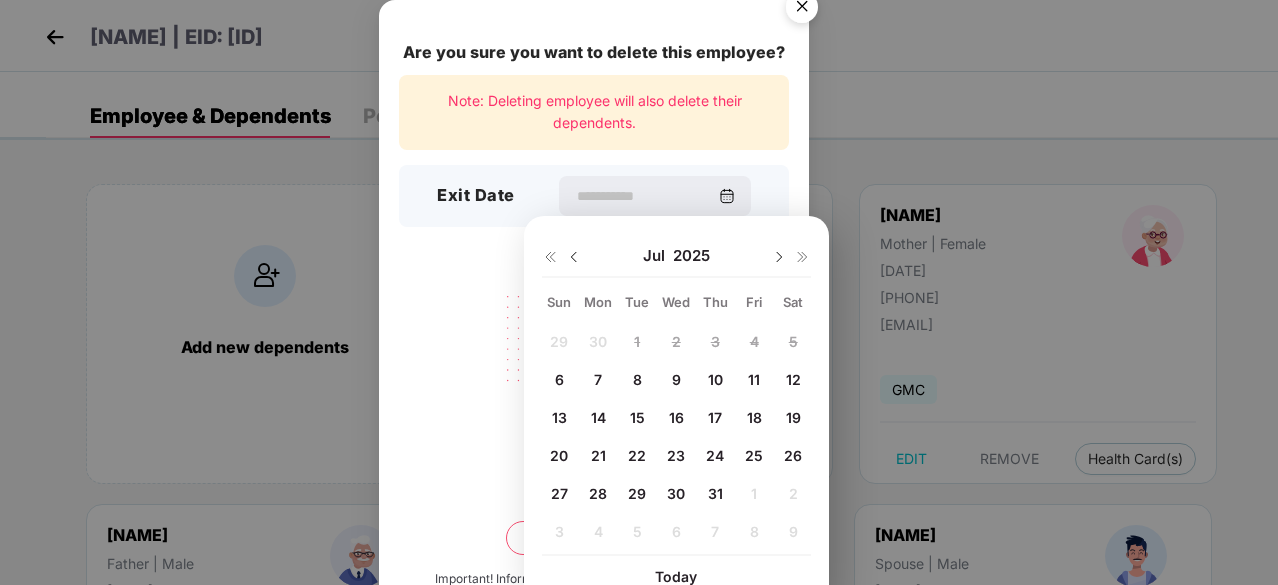click at bounding box center [574, 257] 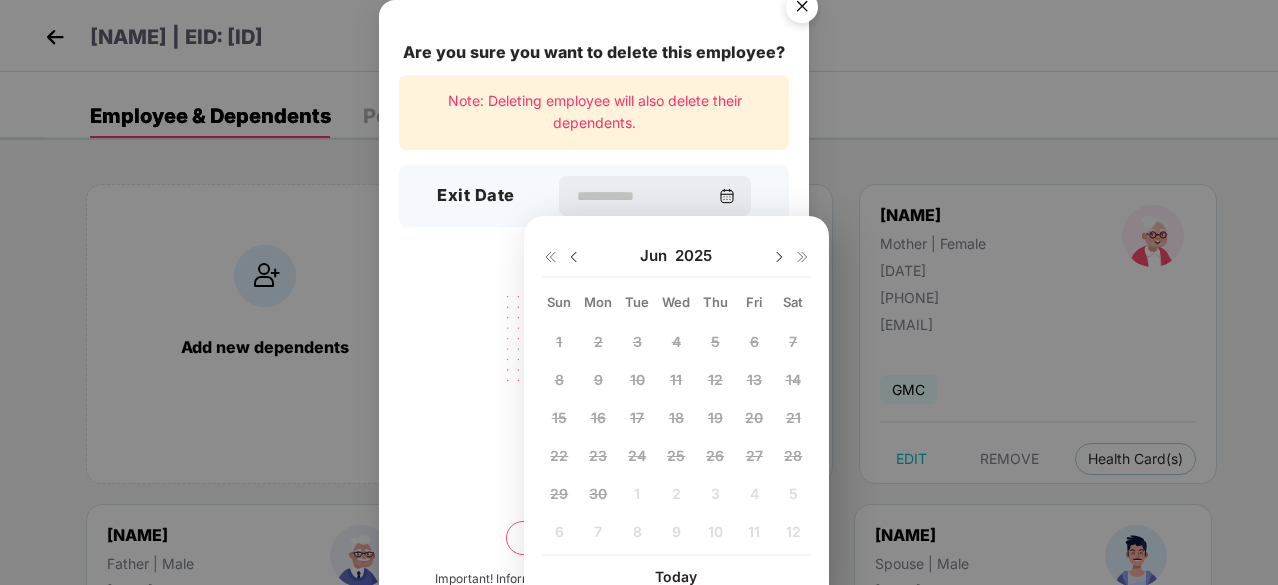 click at bounding box center [574, 257] 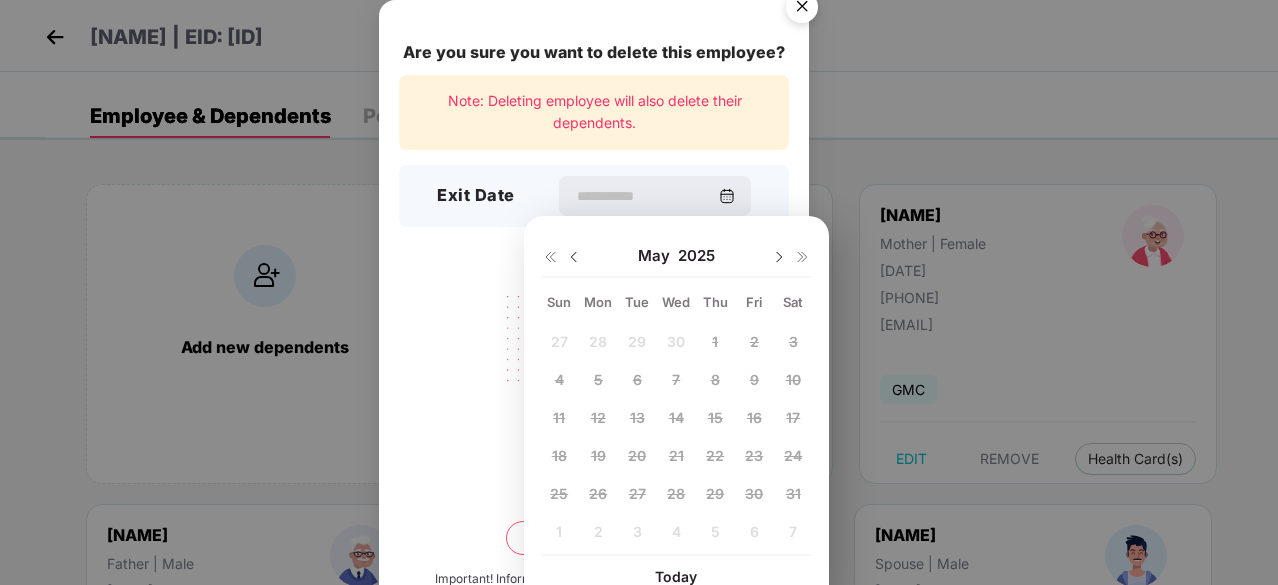 click at bounding box center (779, 257) 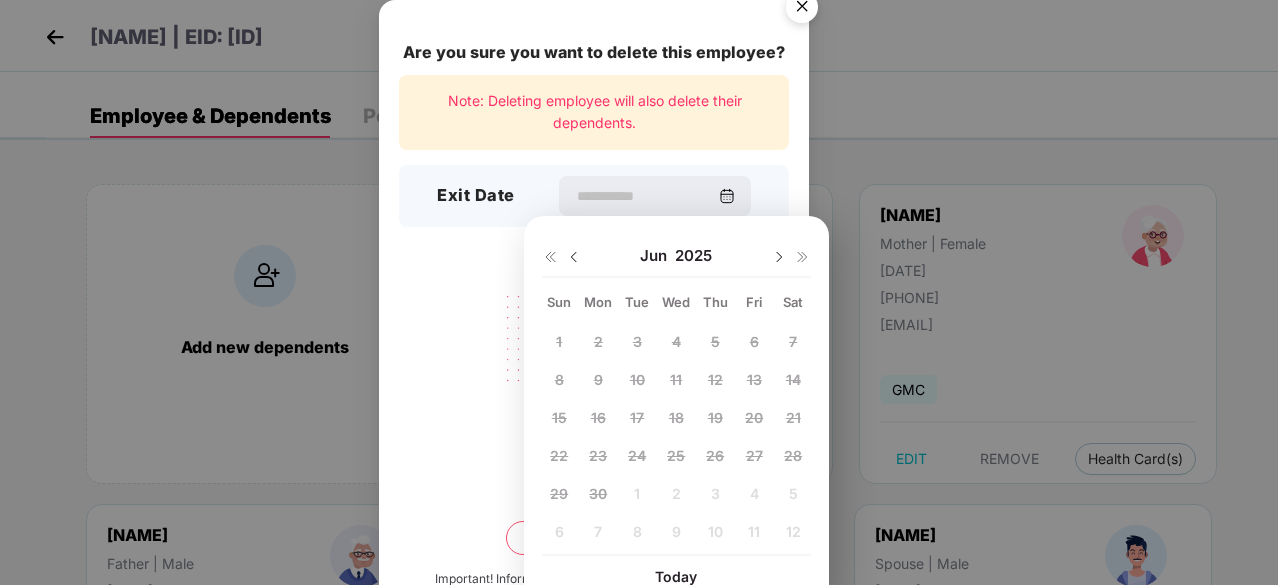 click at bounding box center (779, 257) 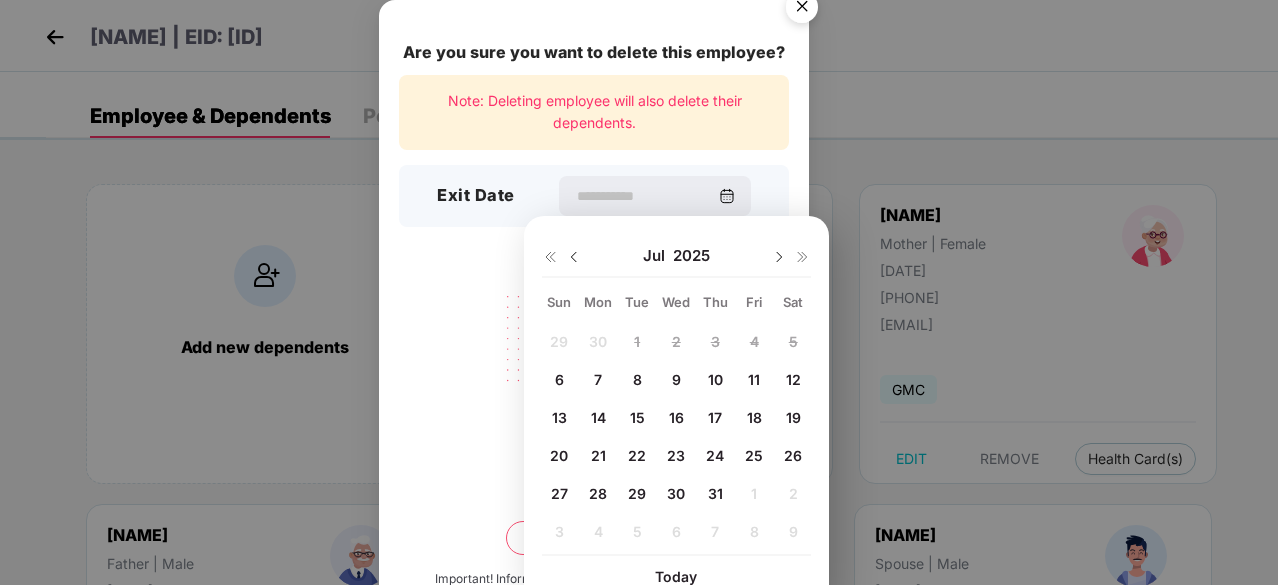 click on "6" at bounding box center (559, 379) 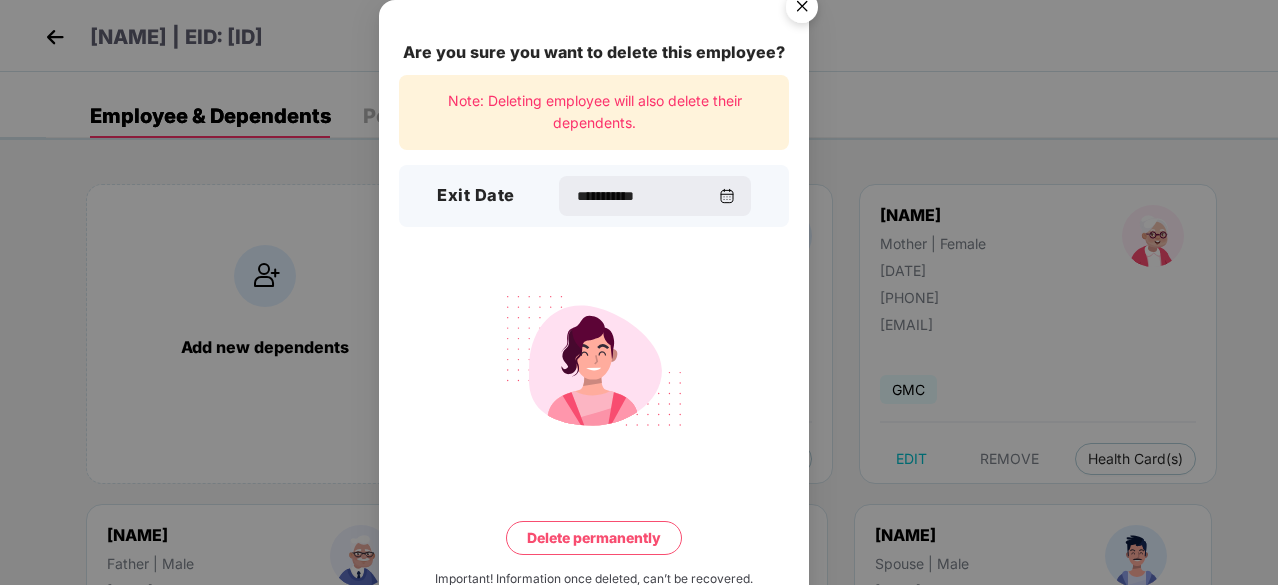 type on "**********" 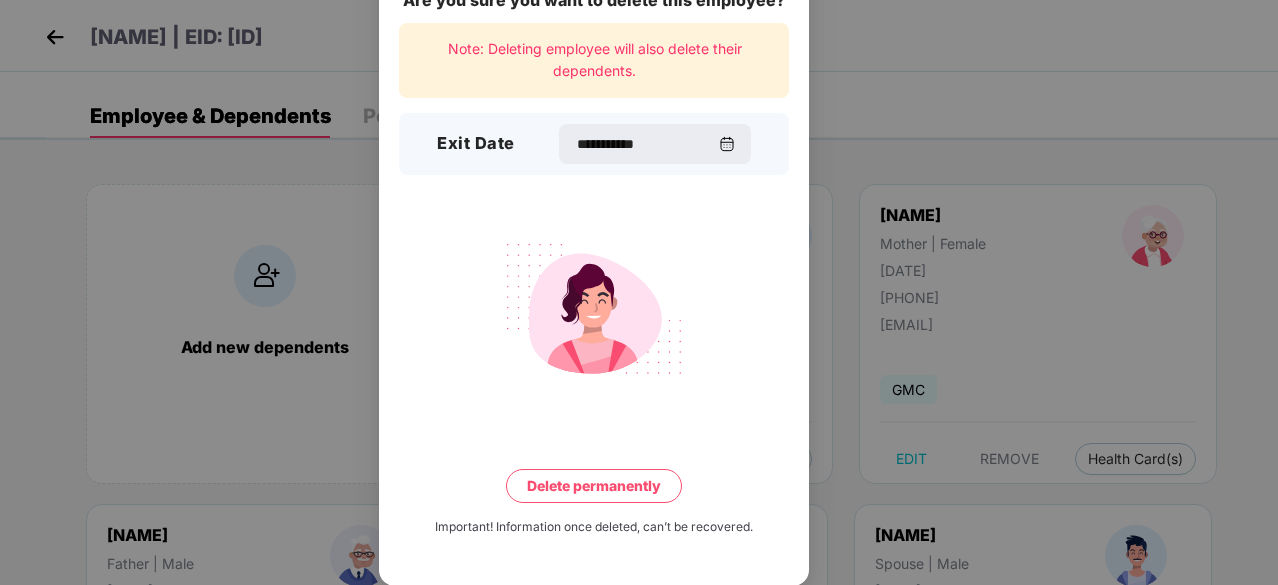 click on "Delete permanently" at bounding box center (594, 486) 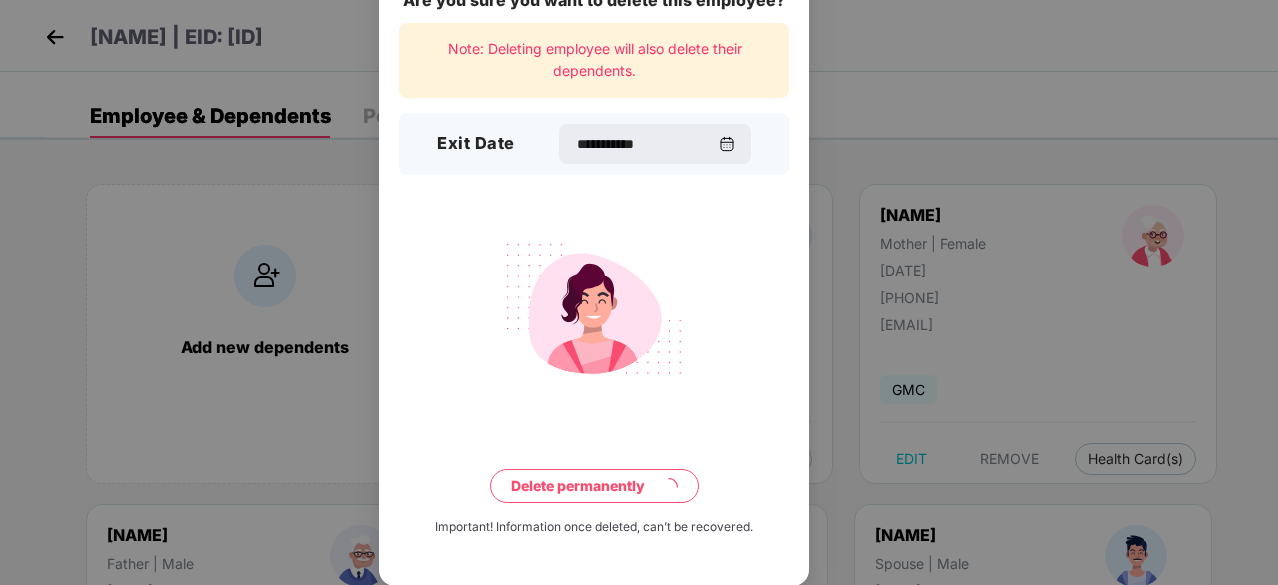 scroll, scrollTop: 0, scrollLeft: 0, axis: both 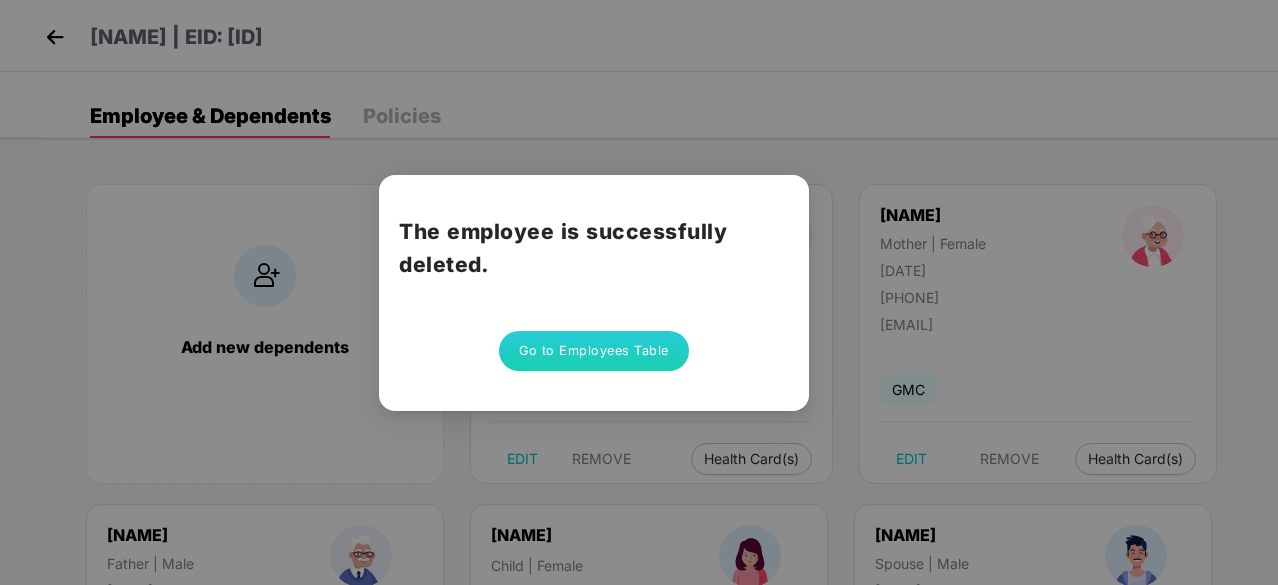 click on "The employee is successfully deleted. Go to Employees Table" at bounding box center (639, 292) 